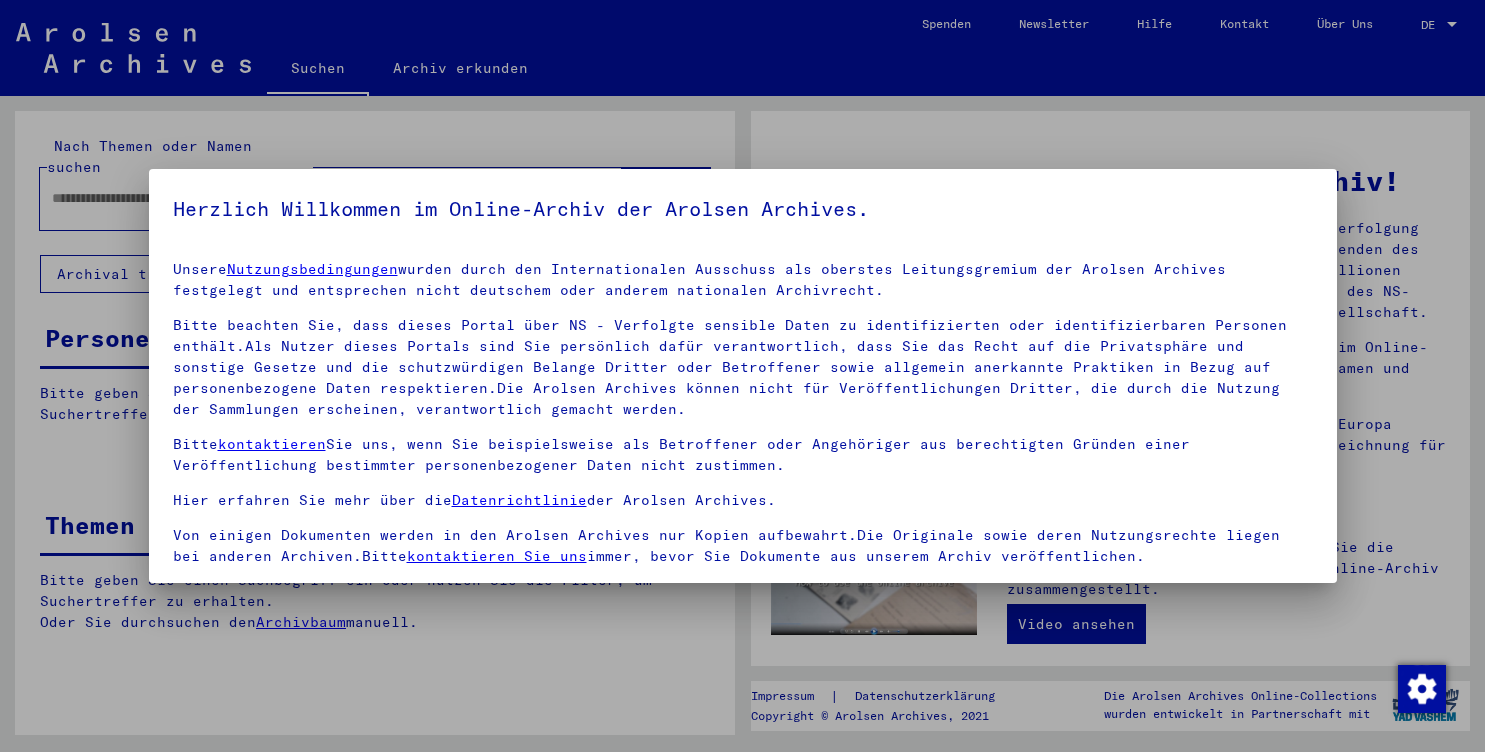scroll, scrollTop: 0, scrollLeft: 0, axis: both 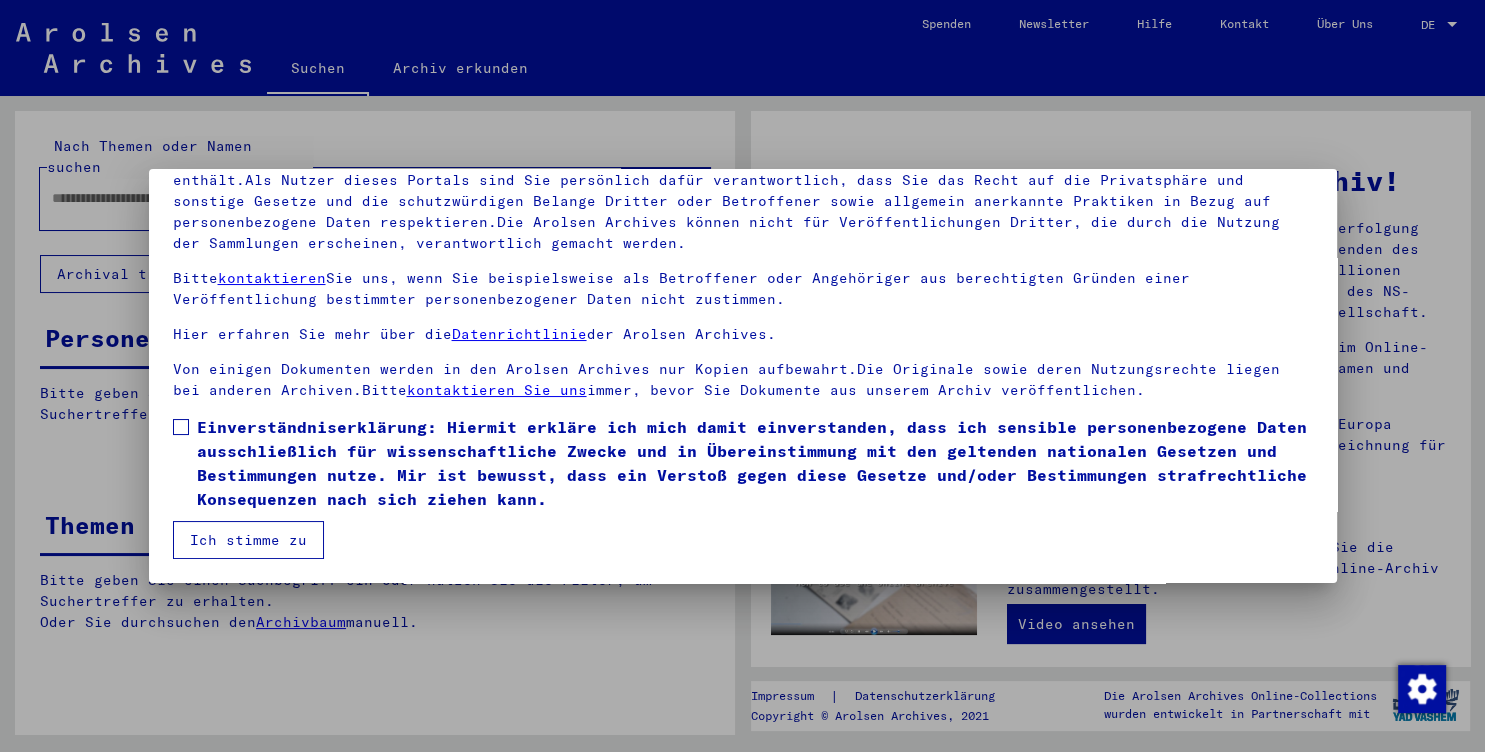 click at bounding box center (181, 427) 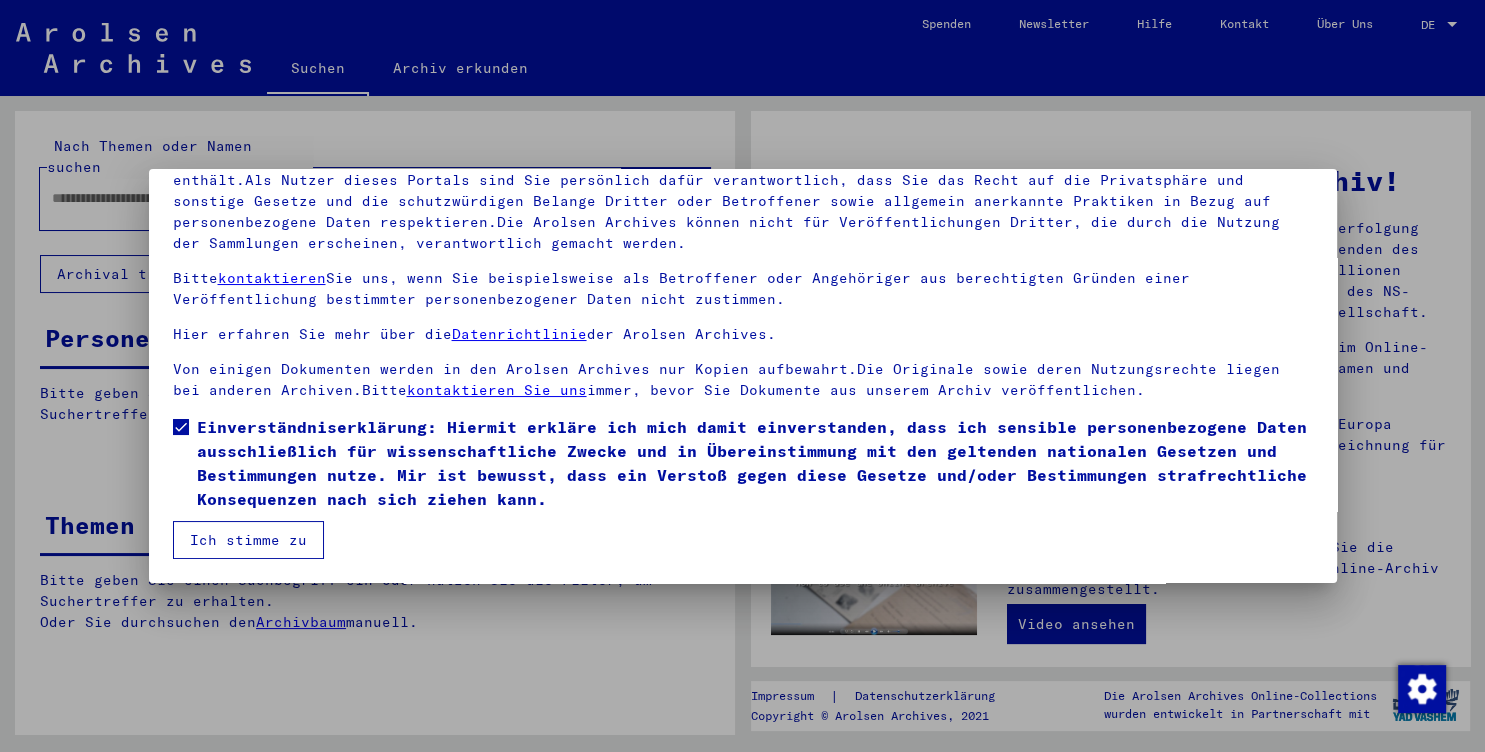 click on "Ich stimme zu" at bounding box center (248, 540) 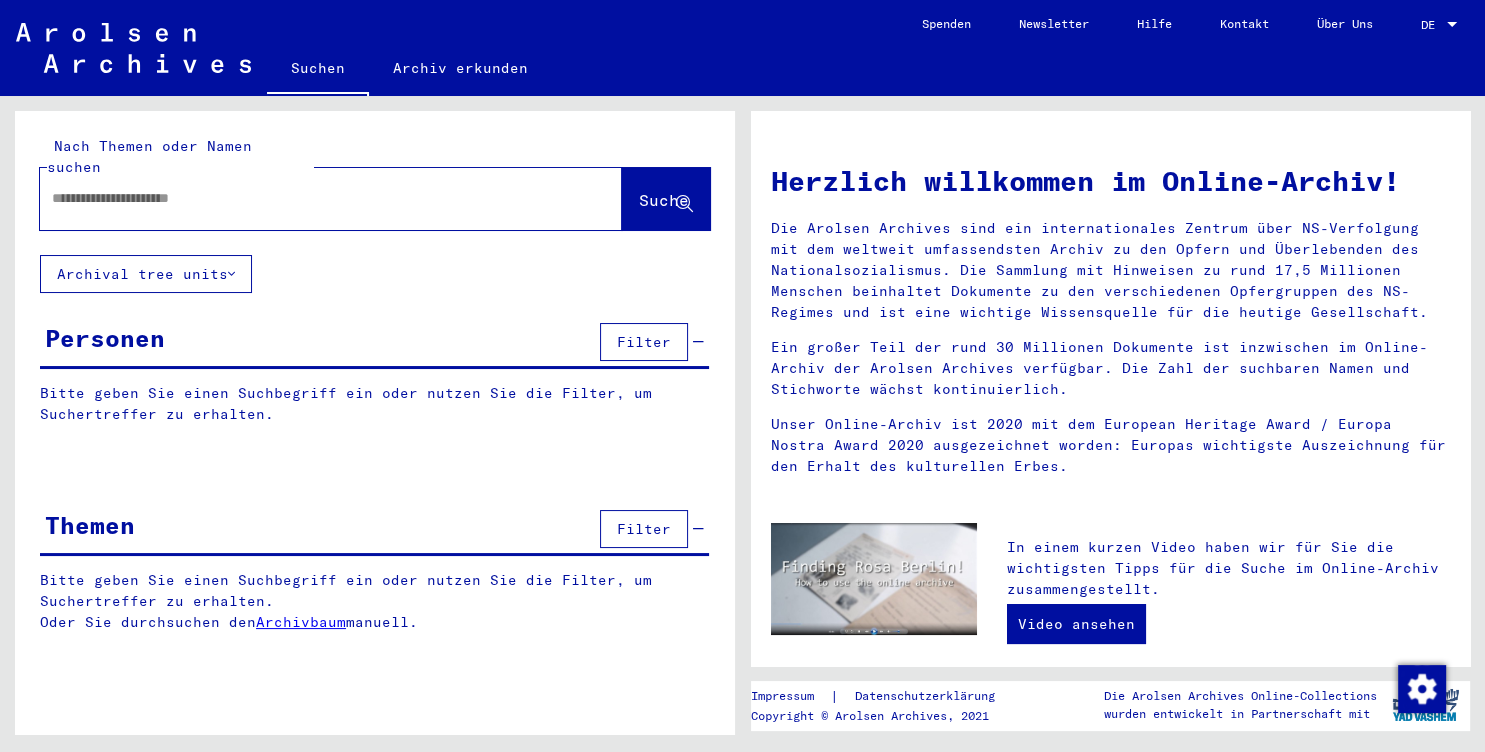 click at bounding box center (307, 198) 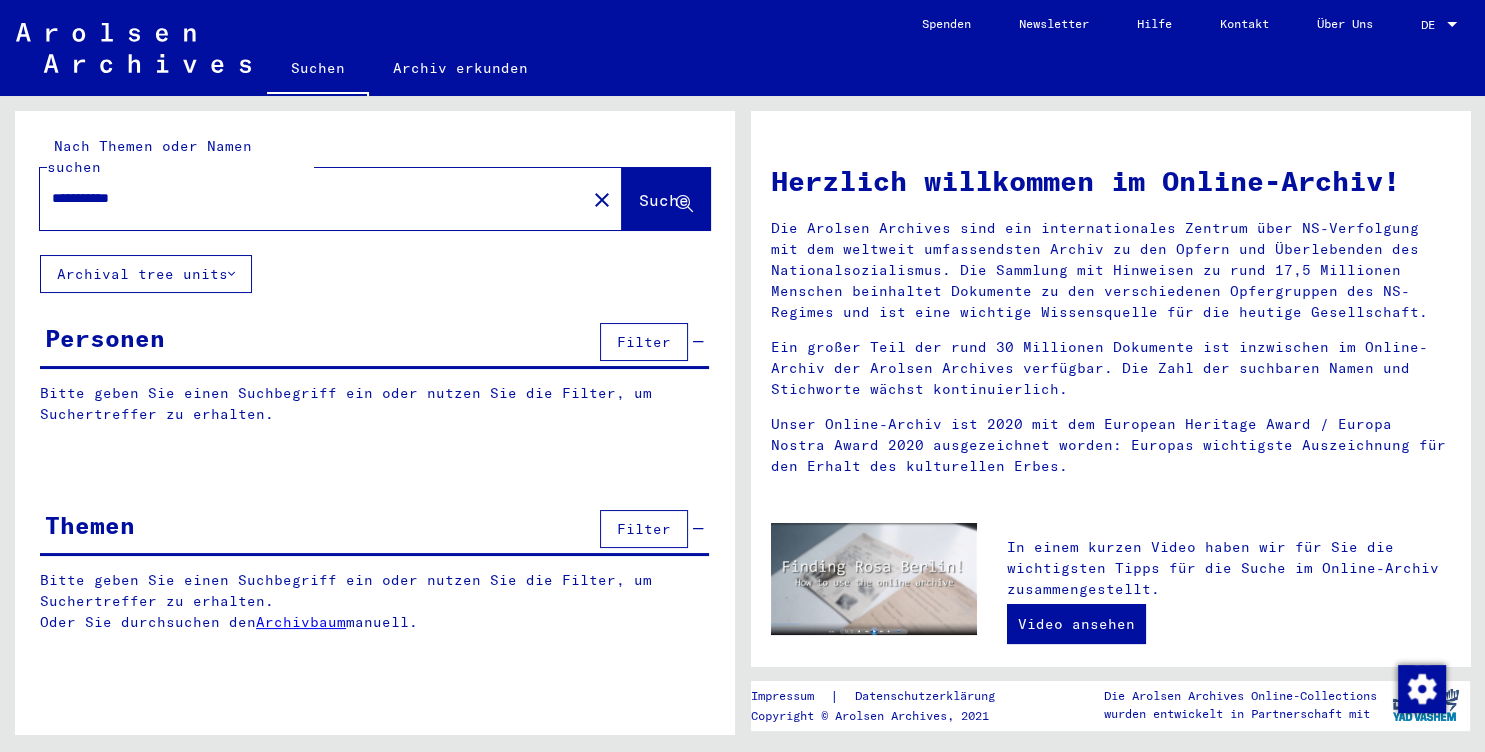 type on "**********" 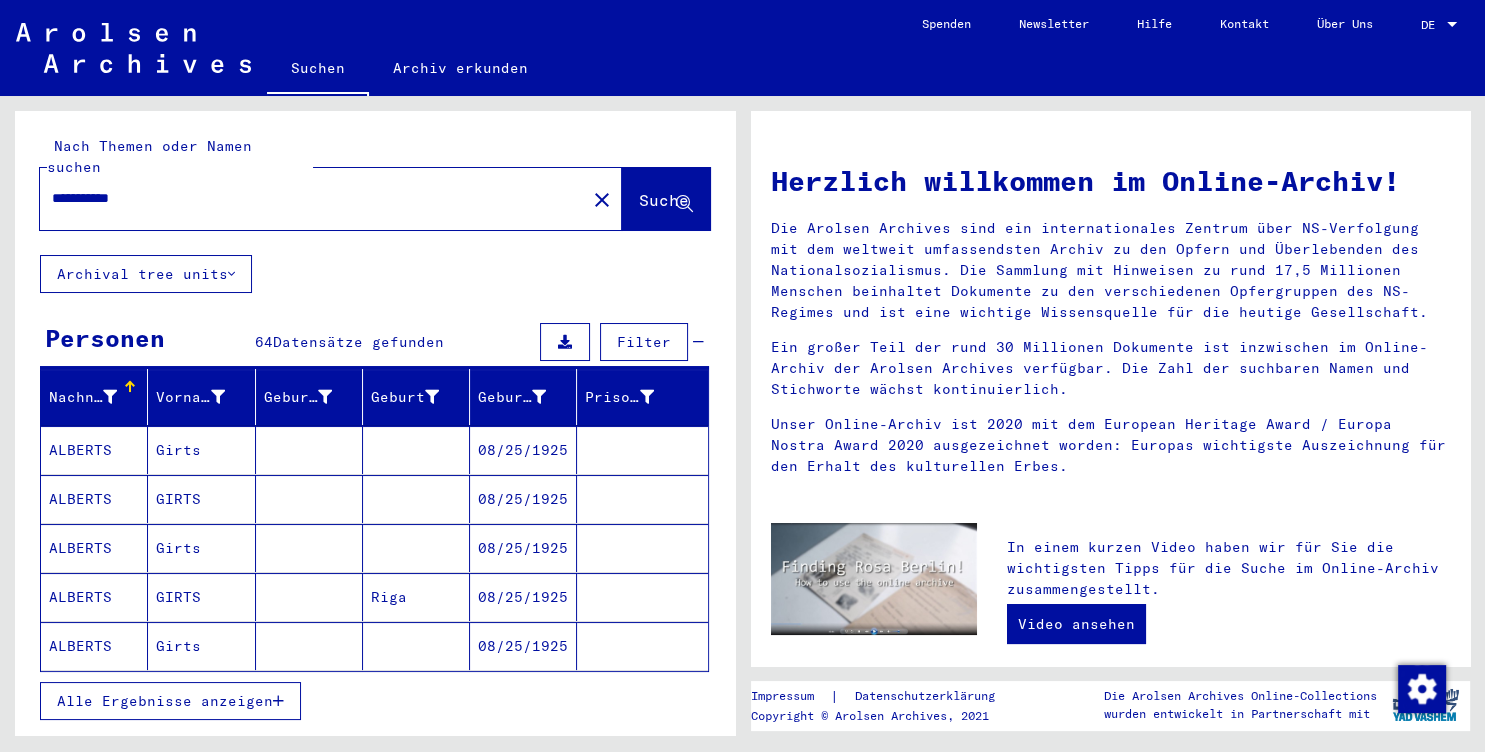 click on "Alle Ergebnisse anzeigen" at bounding box center (165, 701) 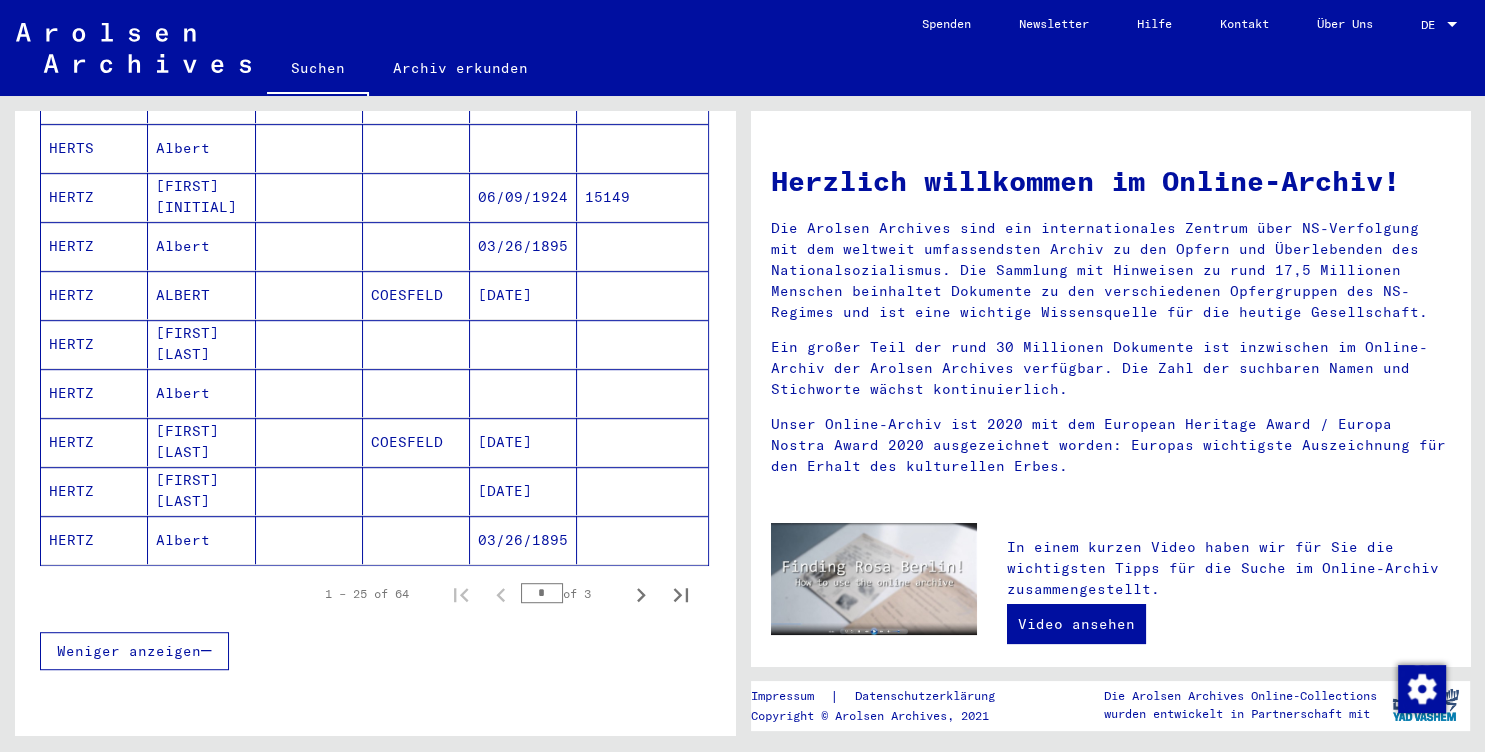 scroll, scrollTop: 1080, scrollLeft: 0, axis: vertical 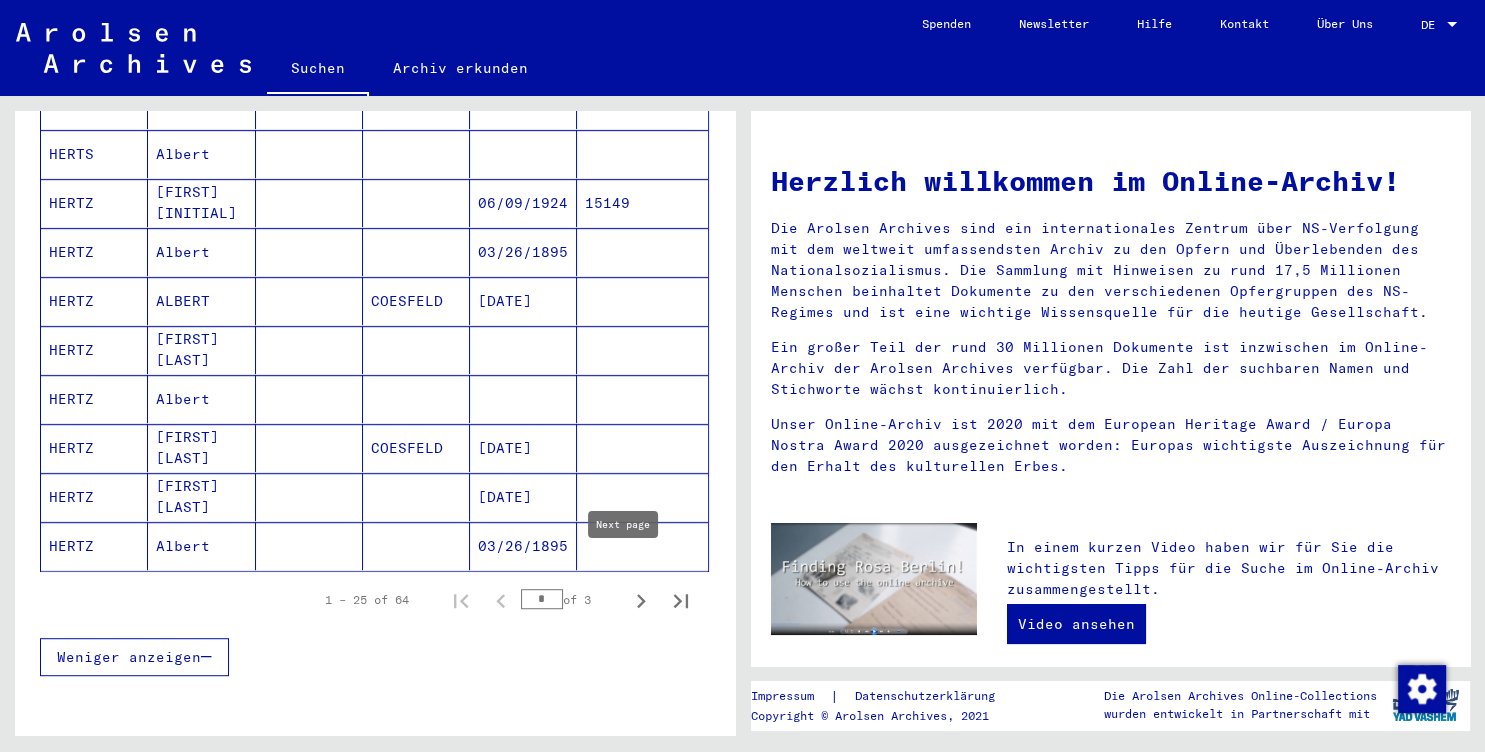 click 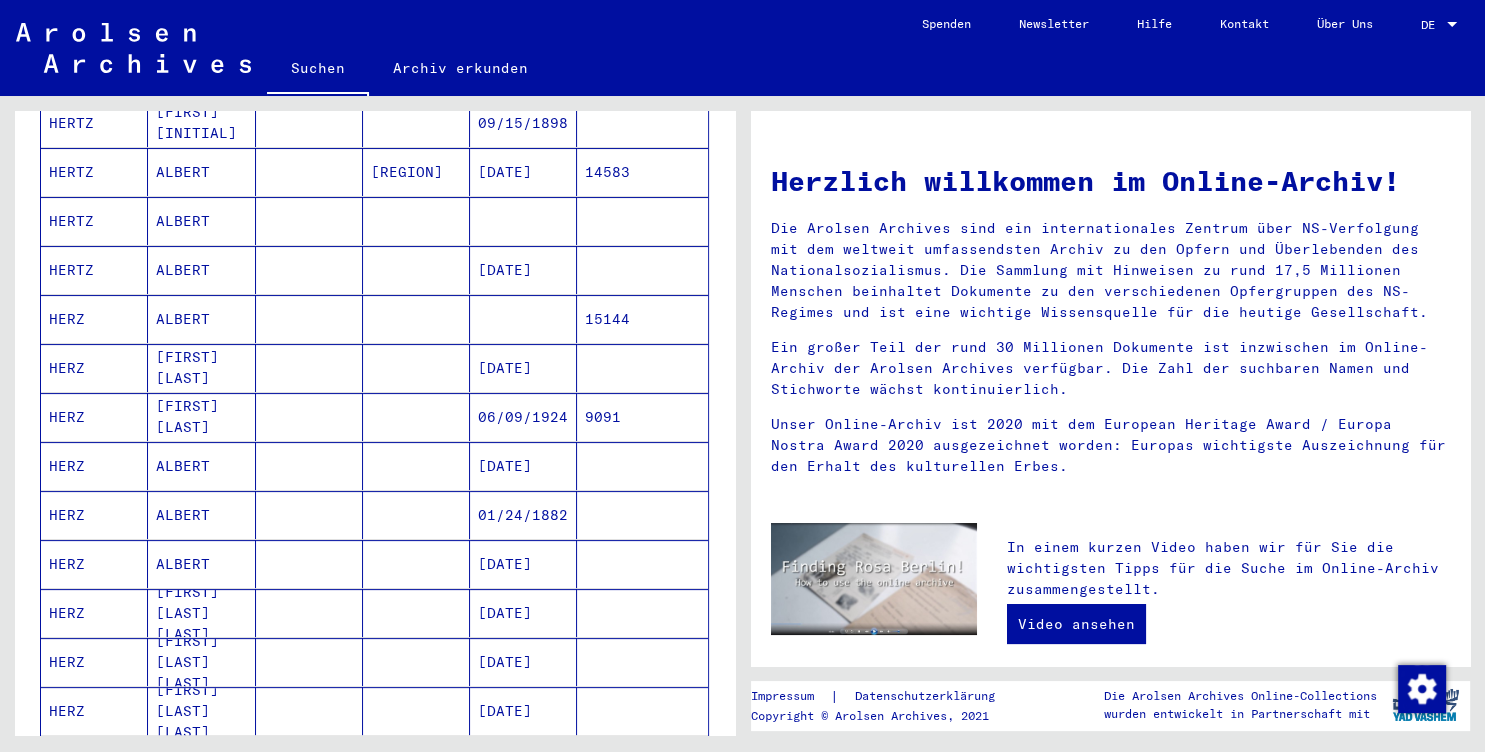 click on "15144" at bounding box center (642, 368) 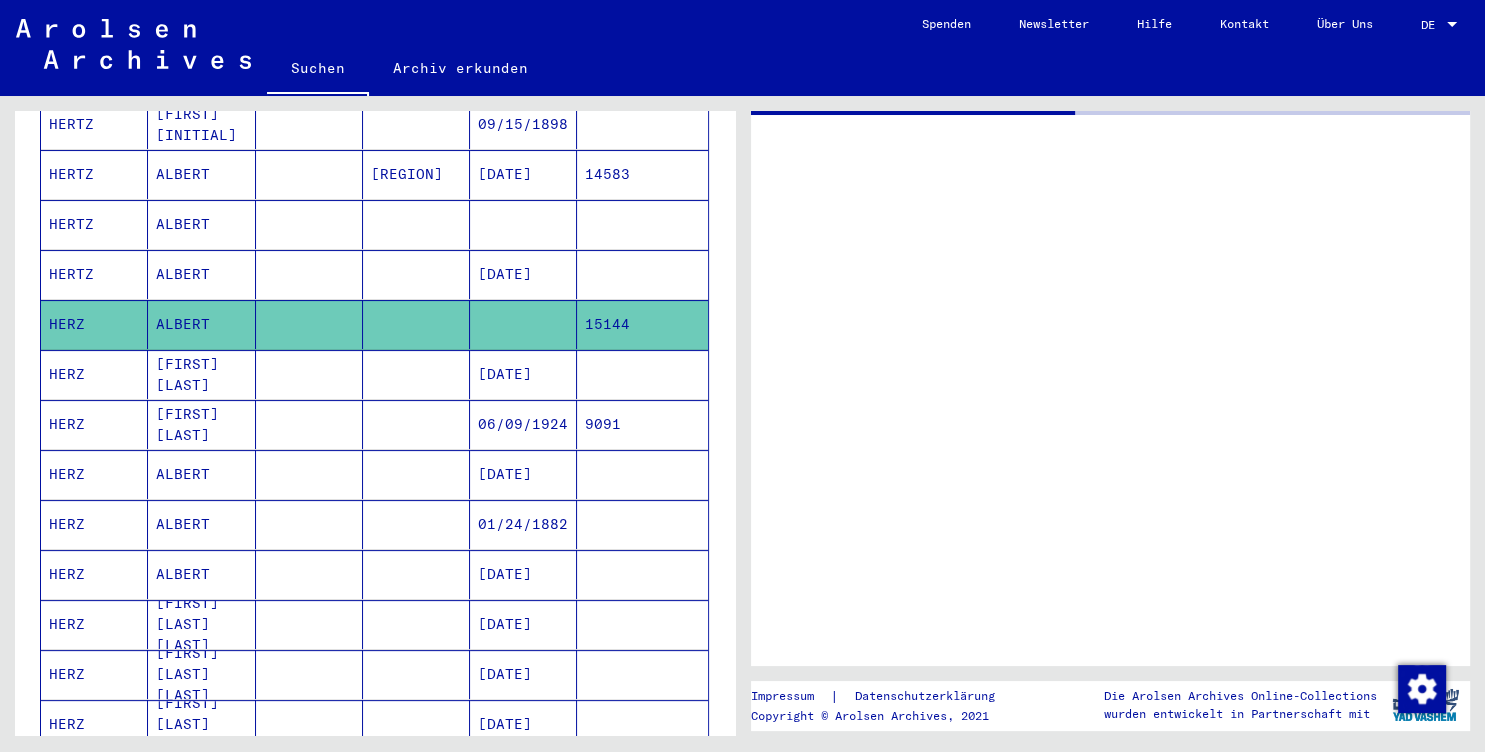 scroll, scrollTop: 377, scrollLeft: 0, axis: vertical 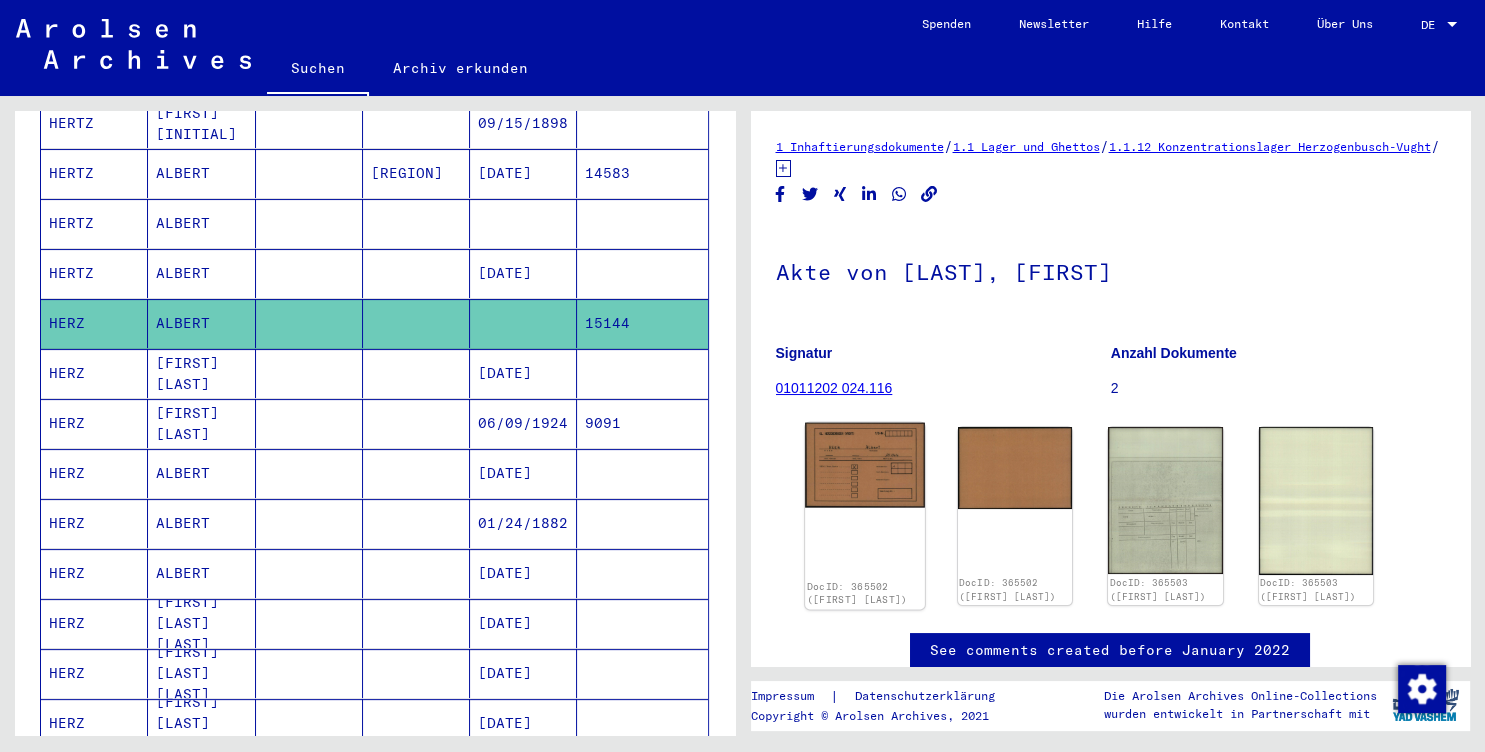click 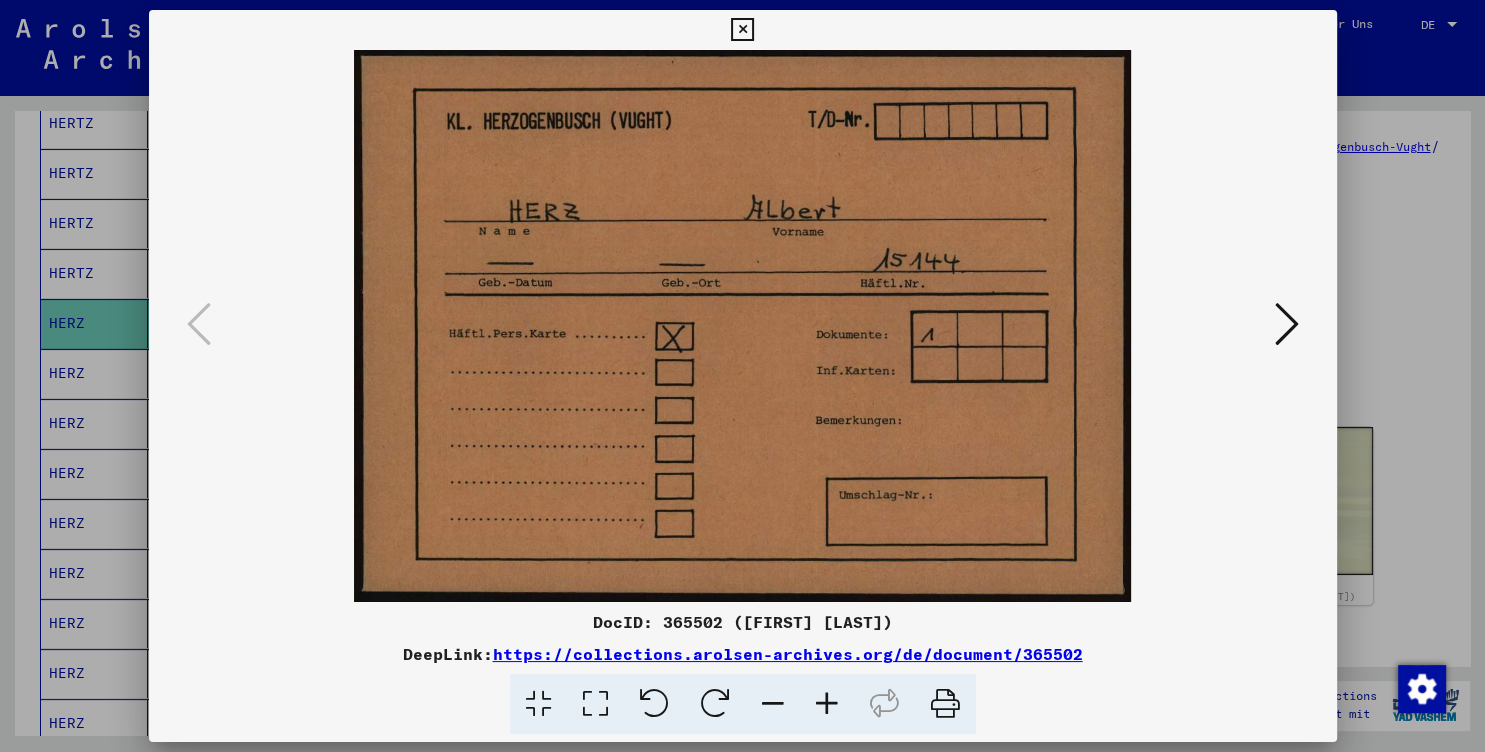 click at bounding box center (1287, 324) 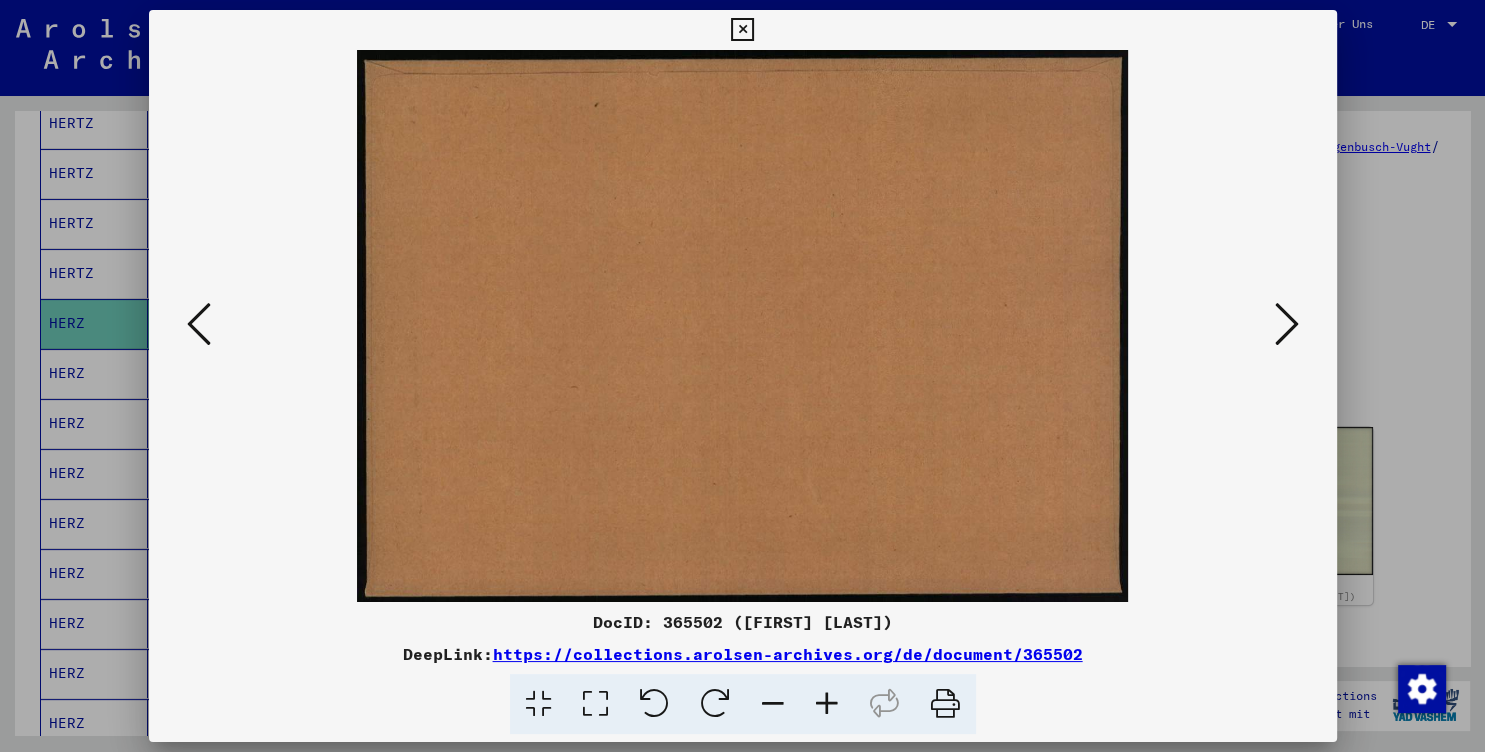 click at bounding box center [1287, 324] 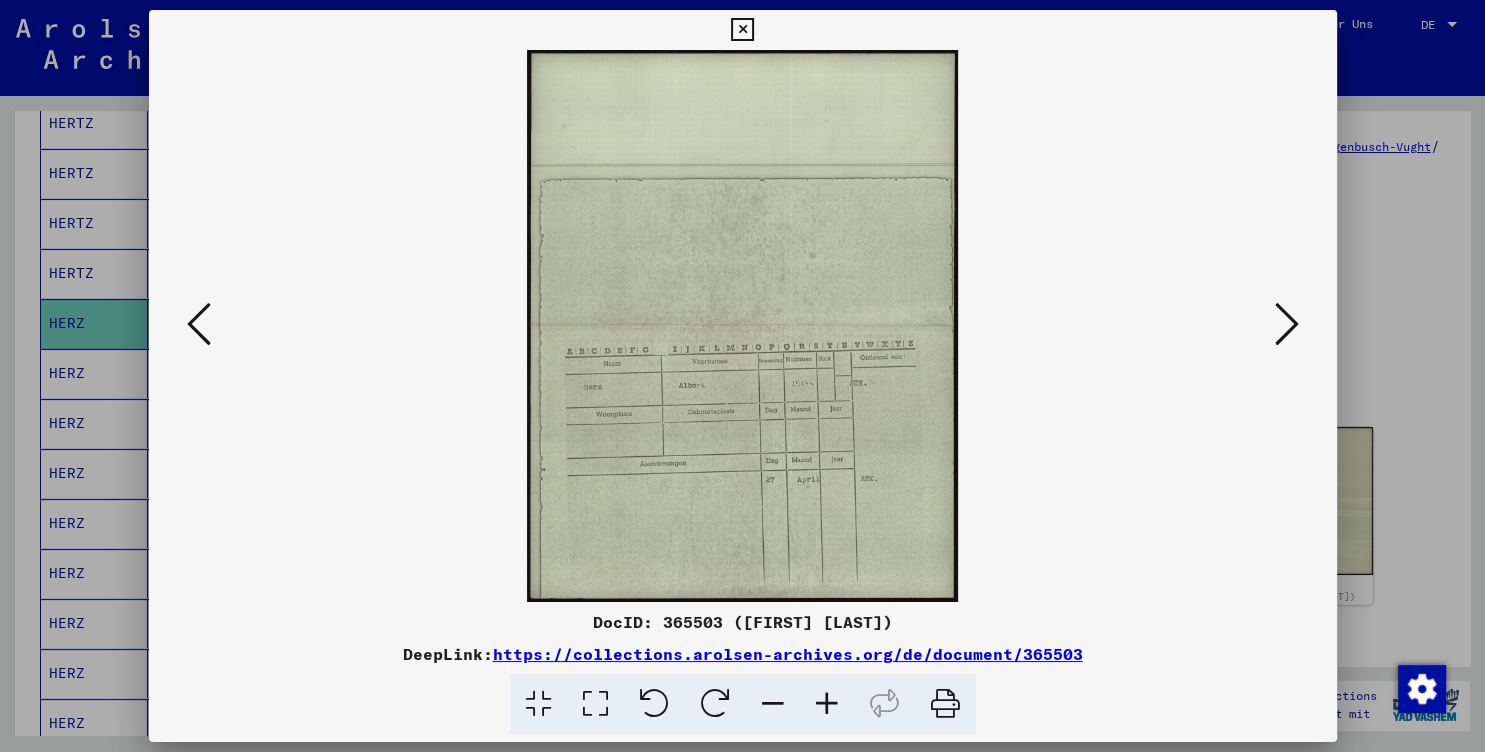 click at bounding box center (1287, 324) 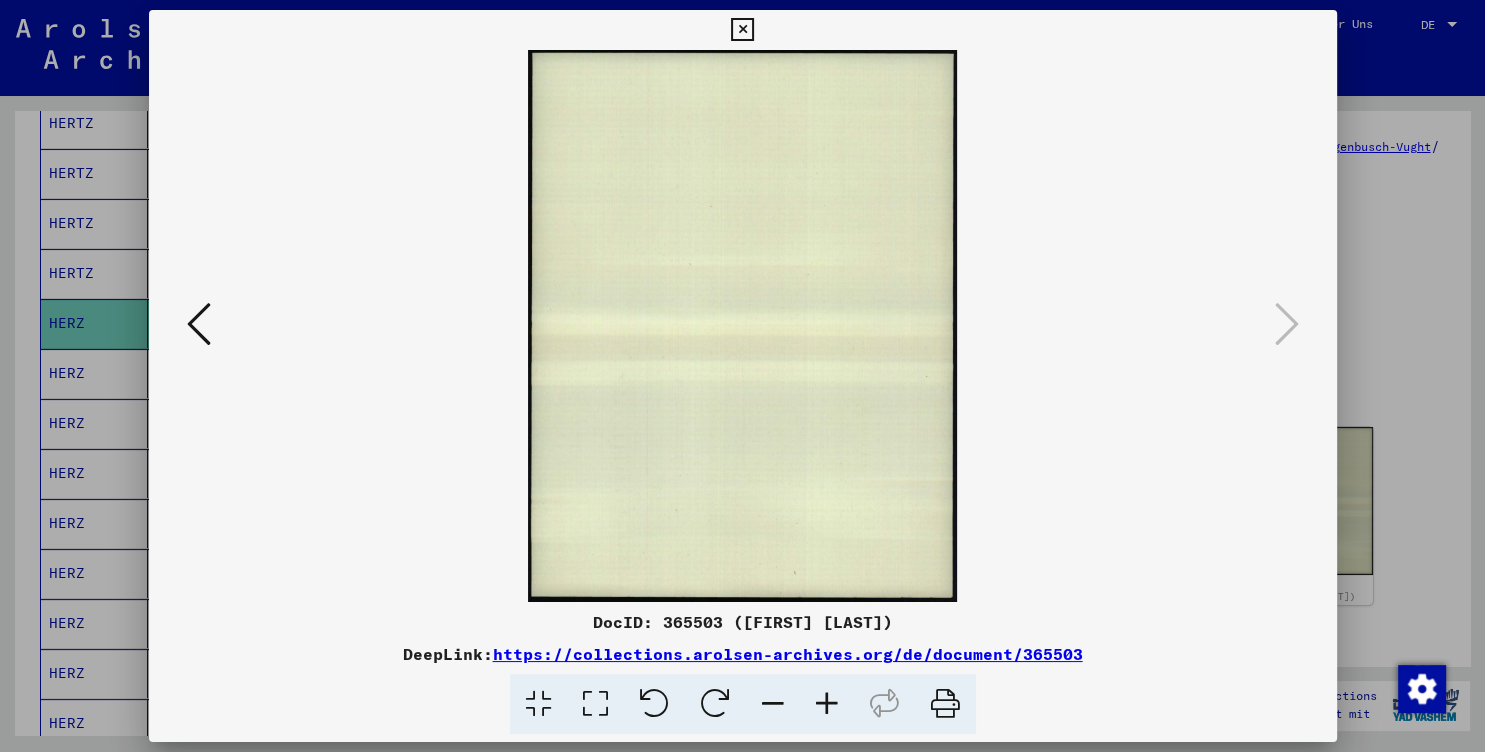 click at bounding box center (742, 30) 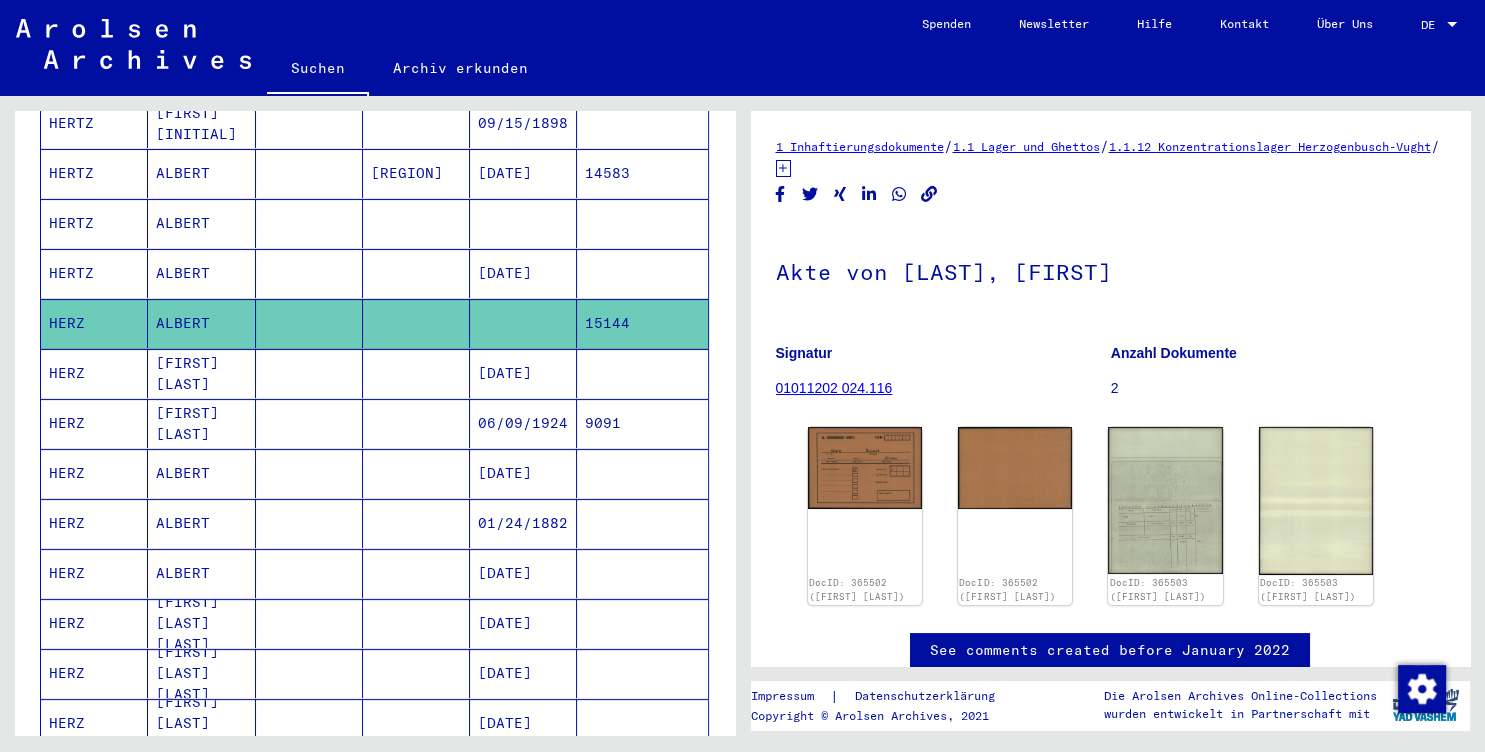 click at bounding box center [642, 423] 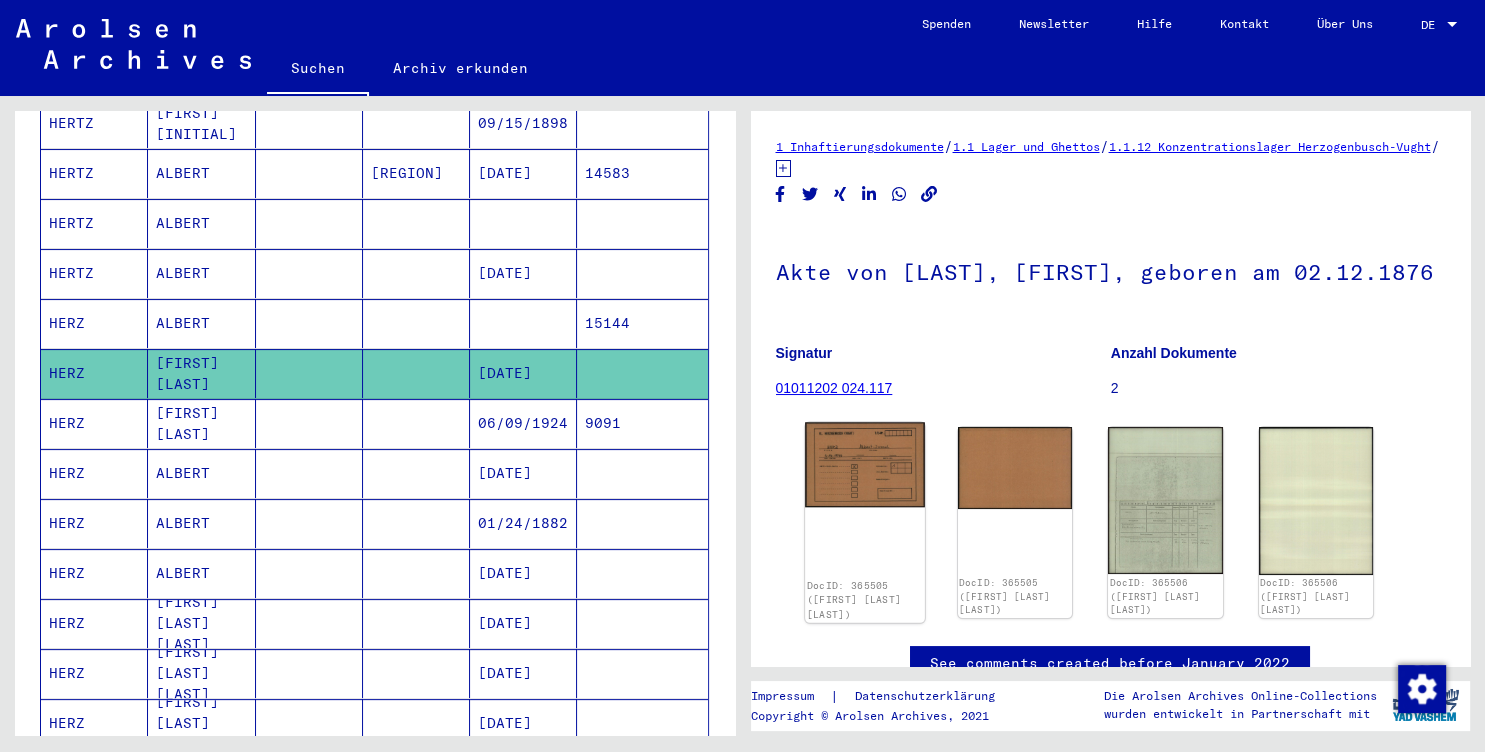 click 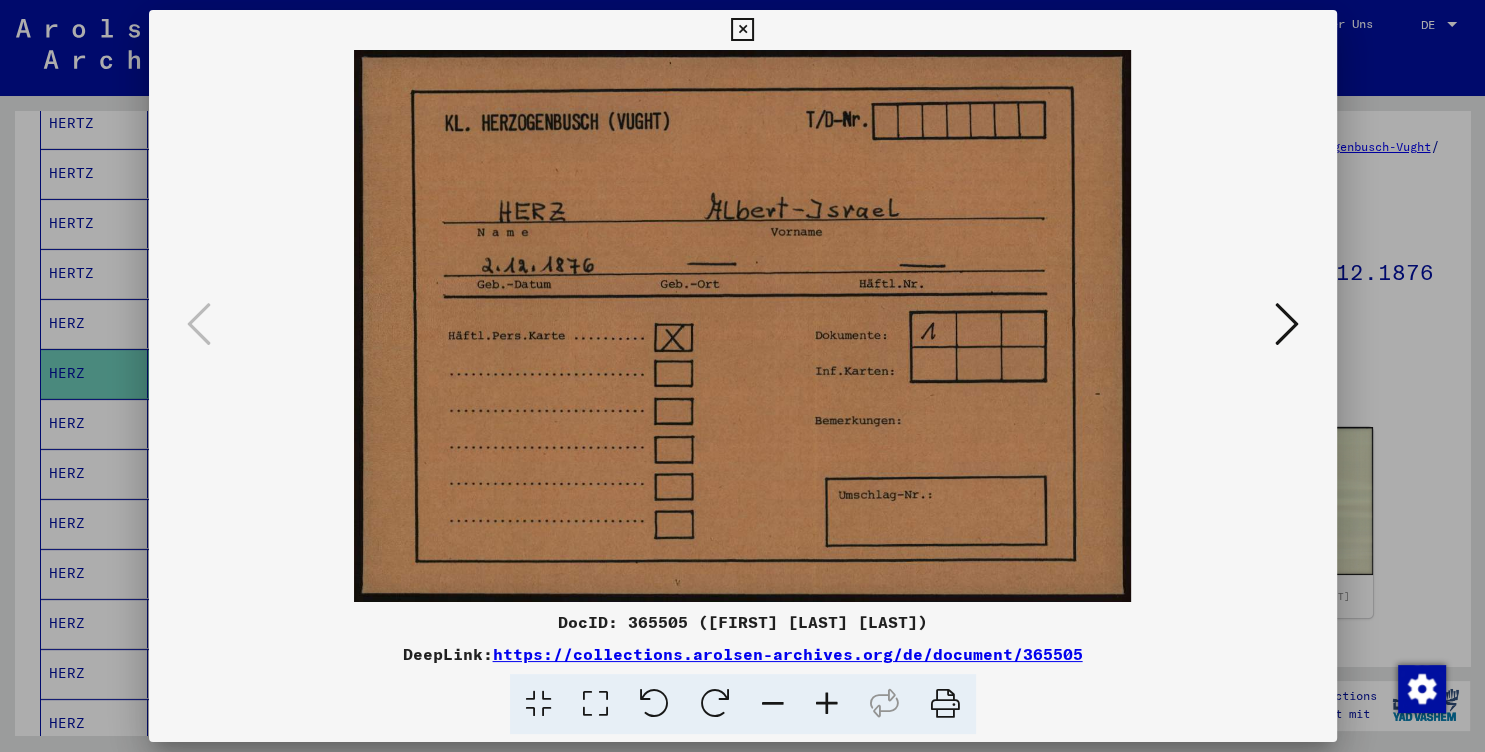click at bounding box center (1287, 324) 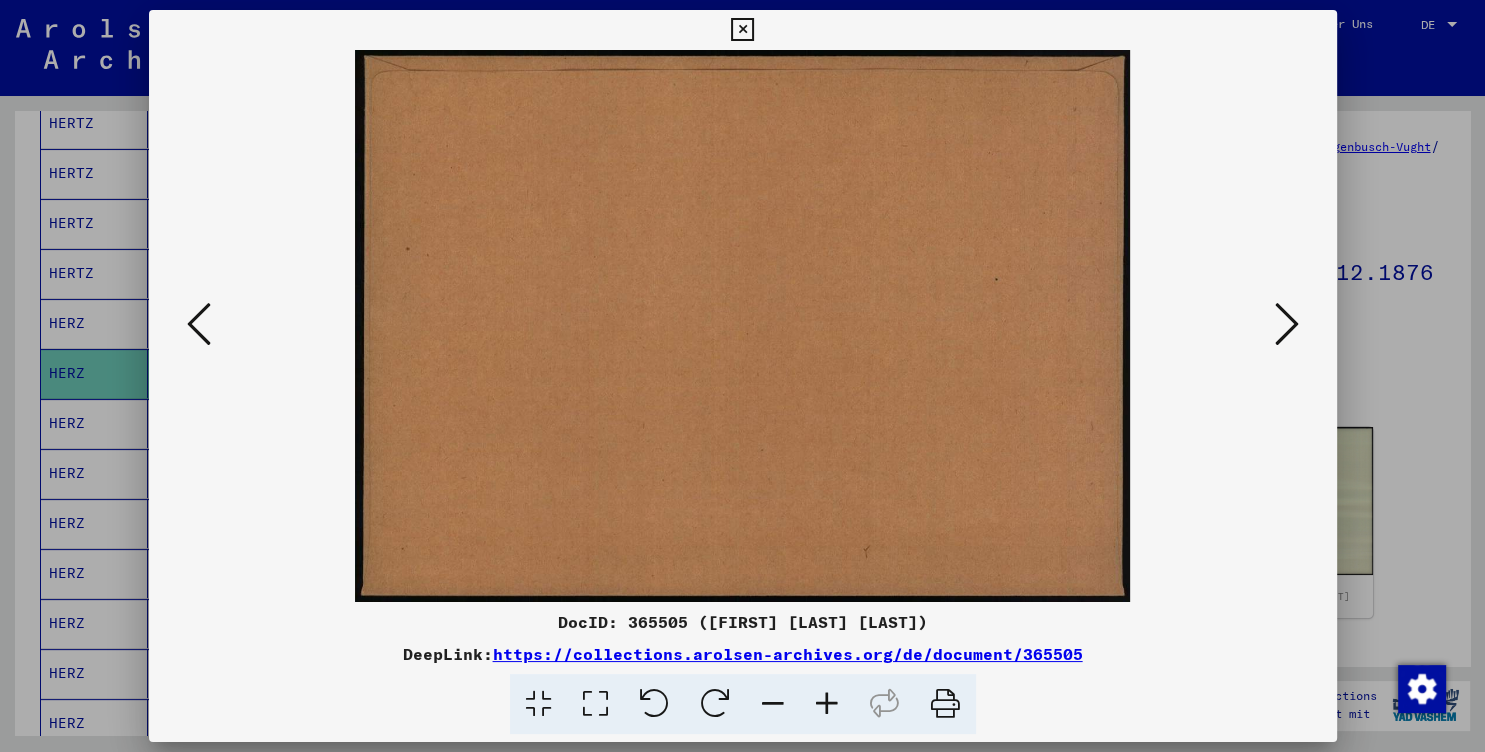 click at bounding box center [1287, 324] 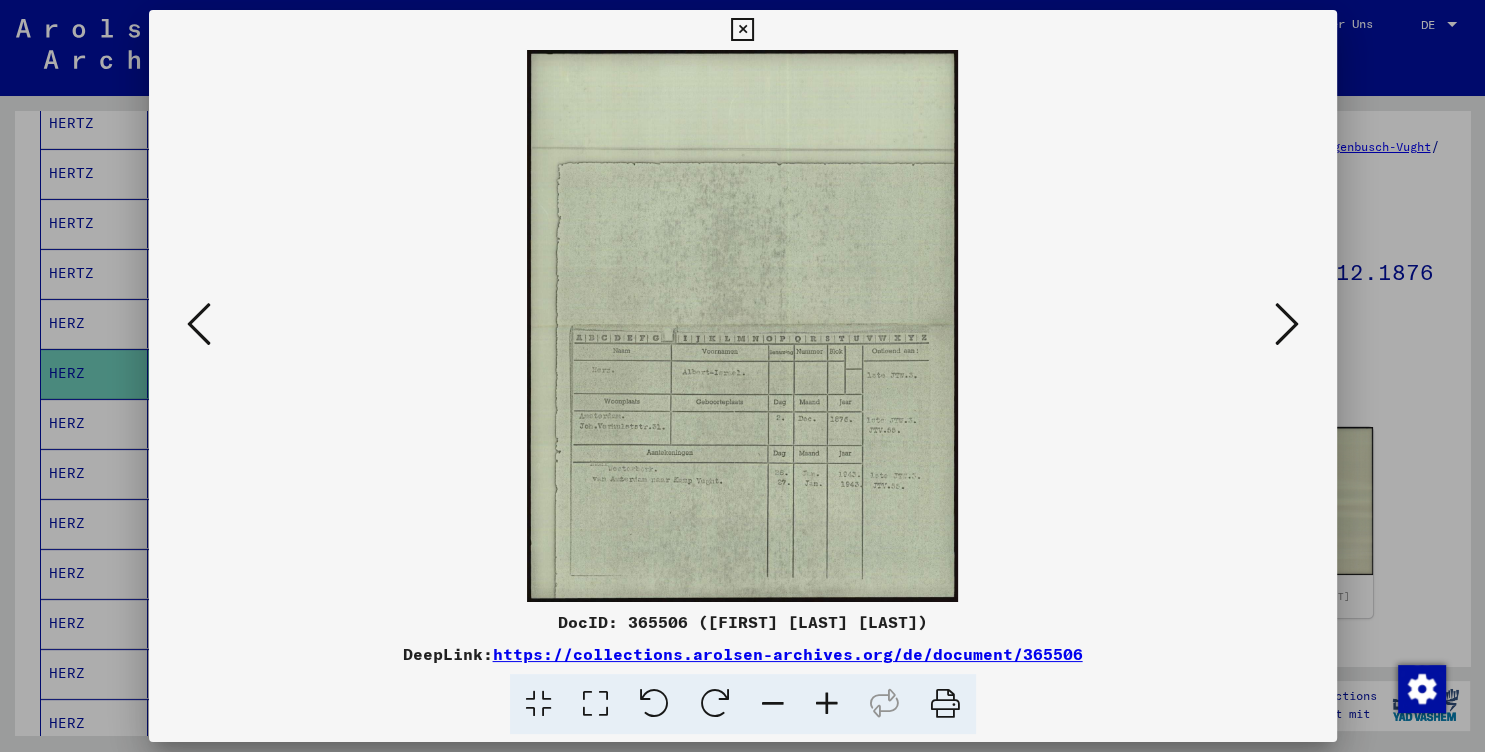 click at bounding box center [1287, 324] 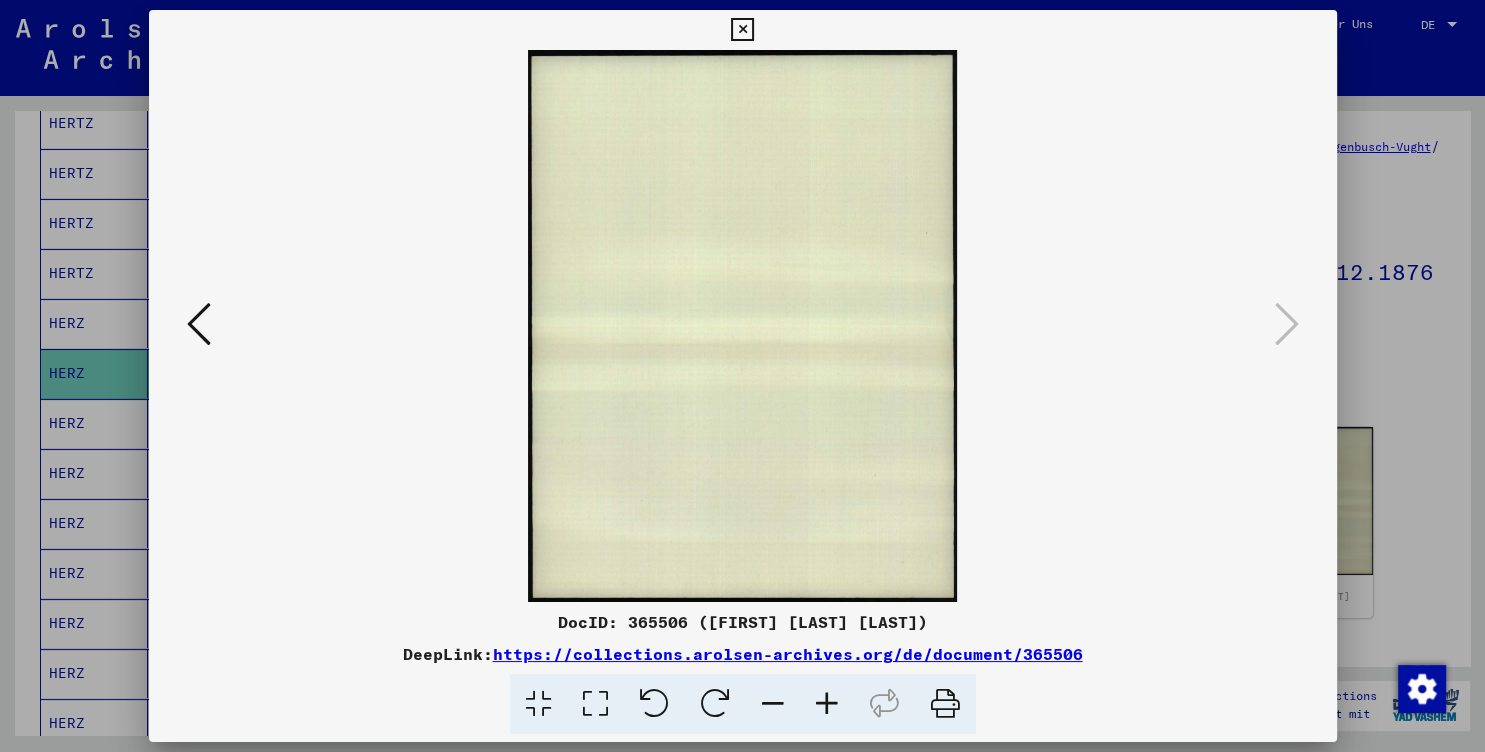 click at bounding box center (742, 30) 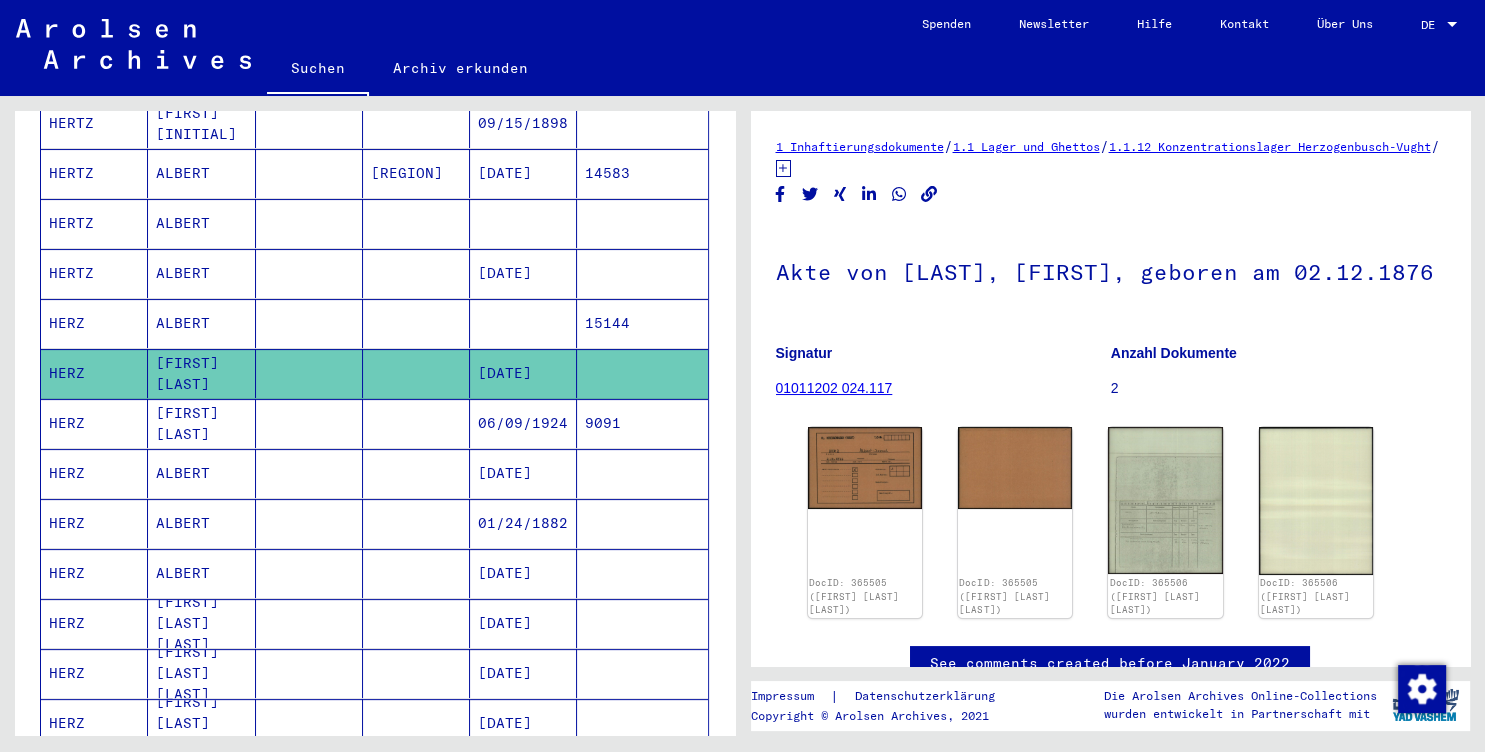 click on "9091" at bounding box center [642, 473] 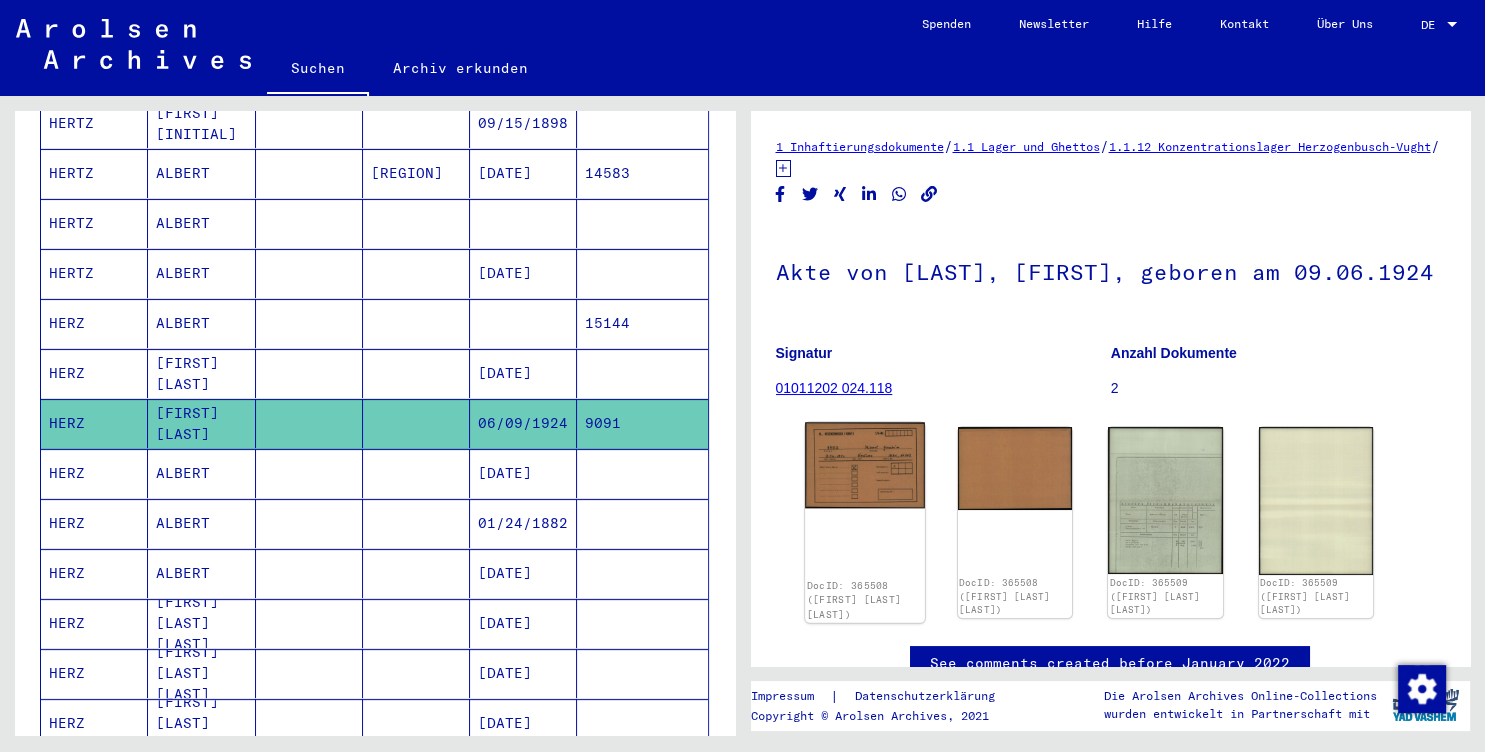 click 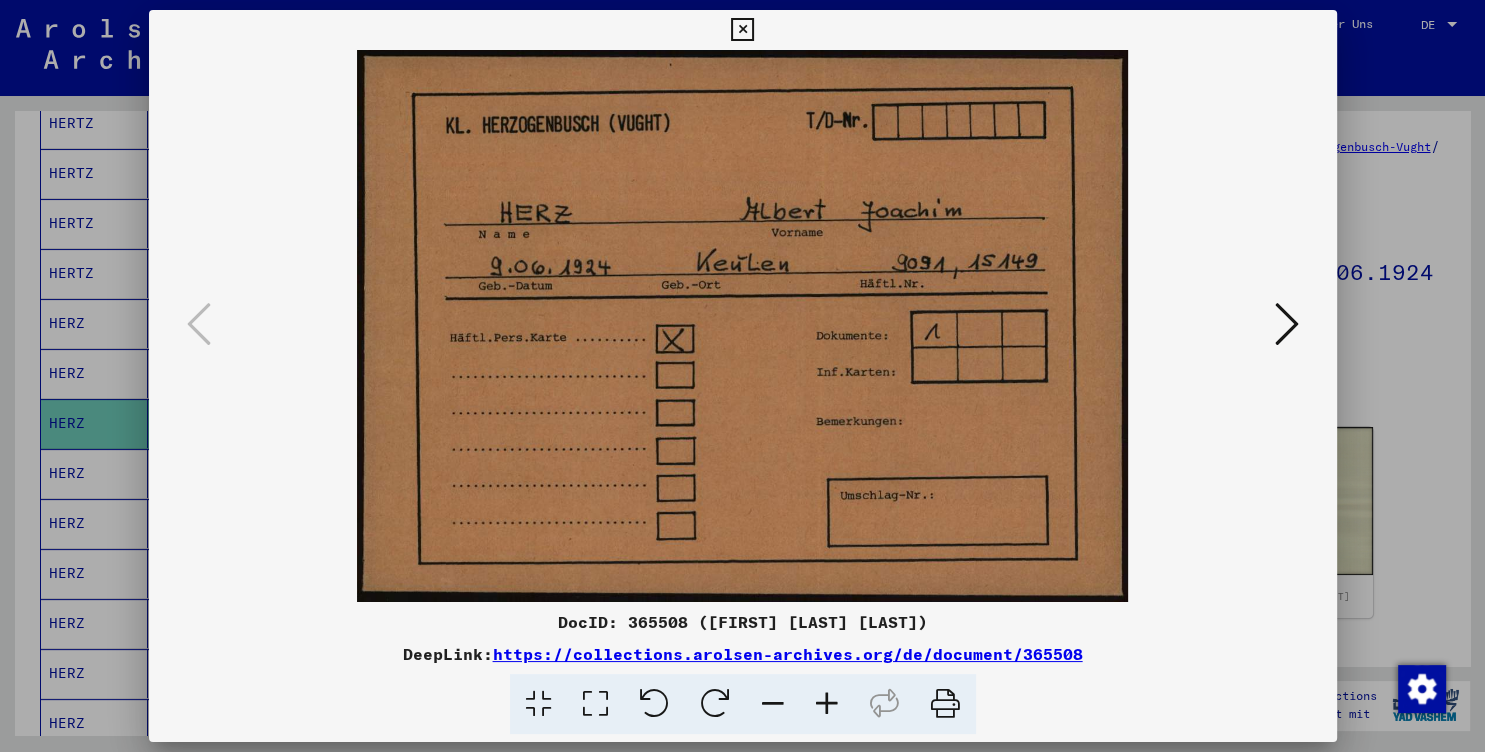 click at bounding box center [742, 30] 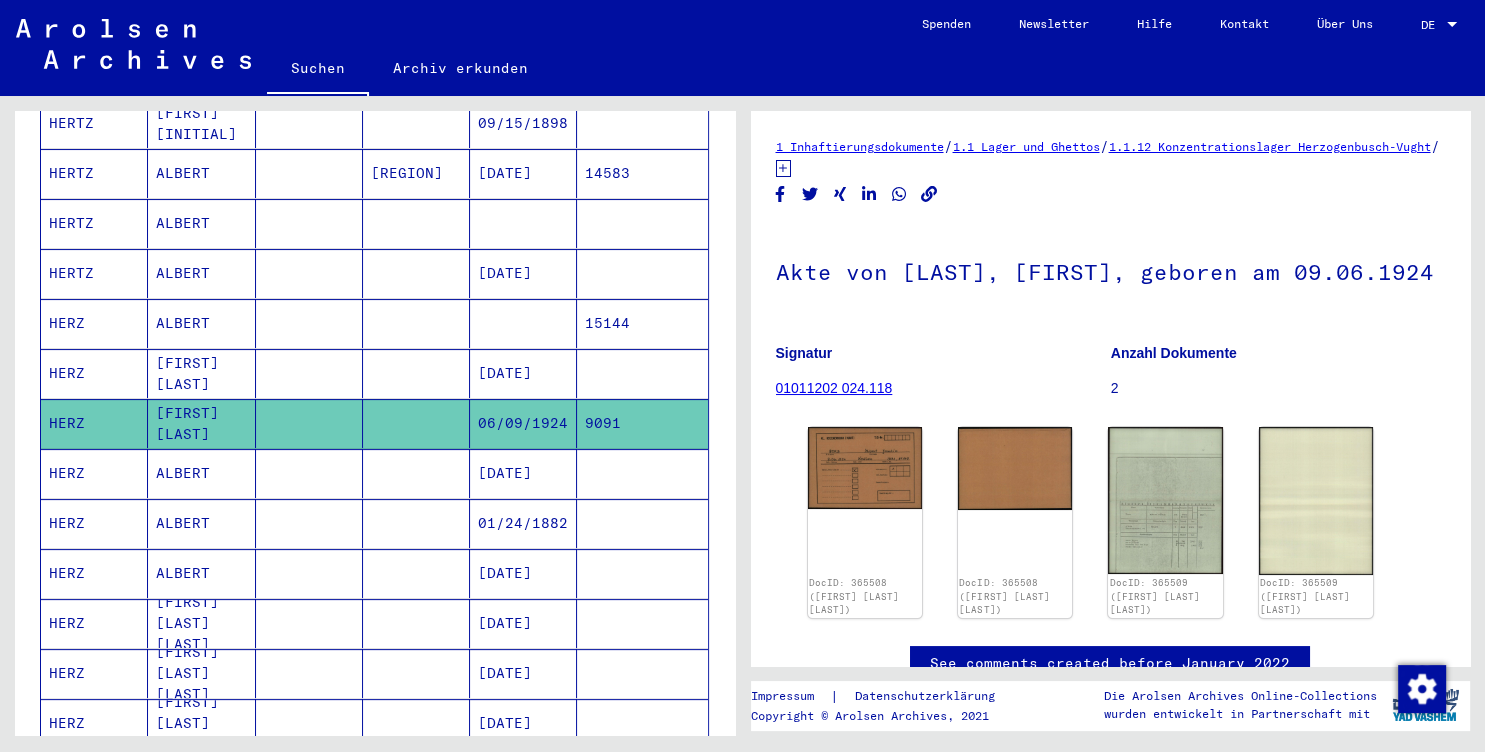 click at bounding box center [642, 523] 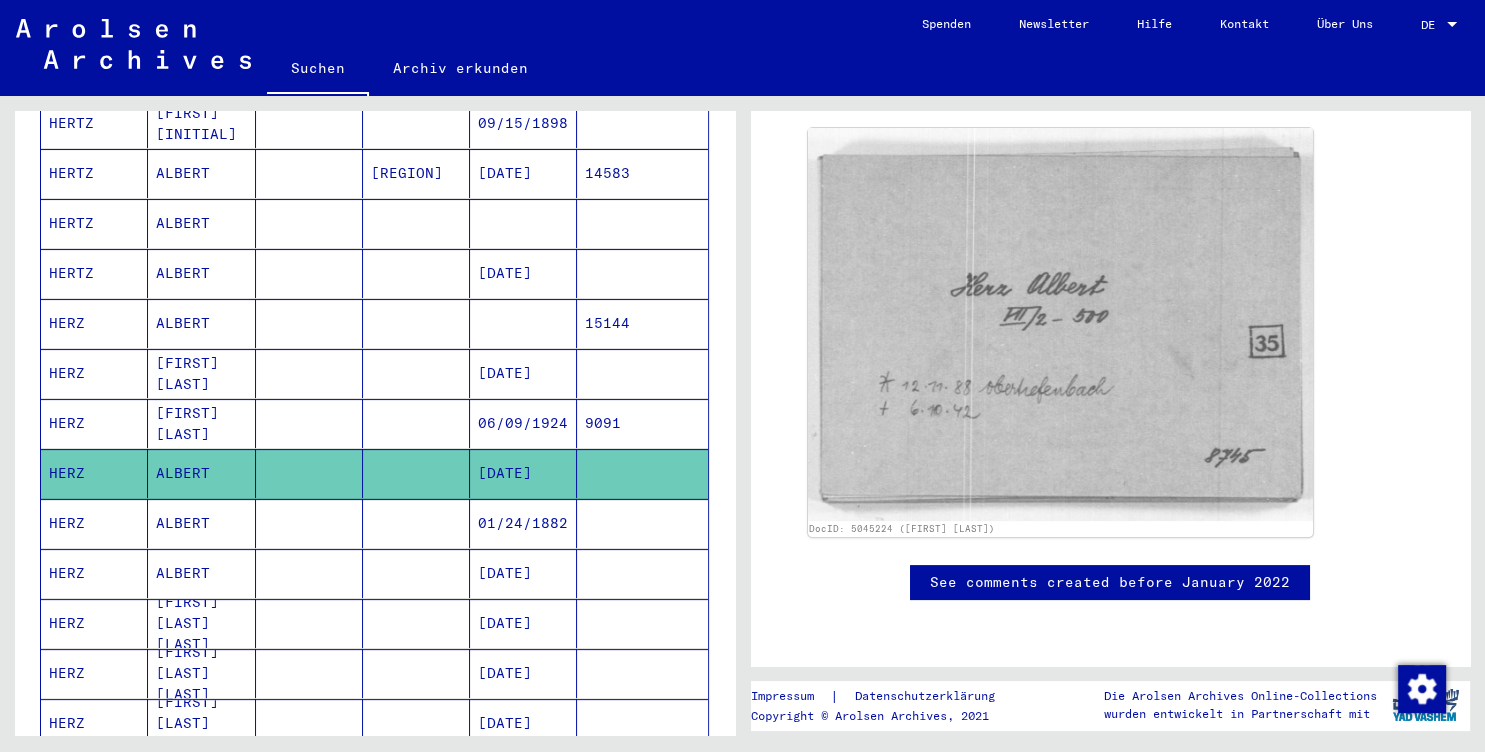 scroll, scrollTop: 333, scrollLeft: 0, axis: vertical 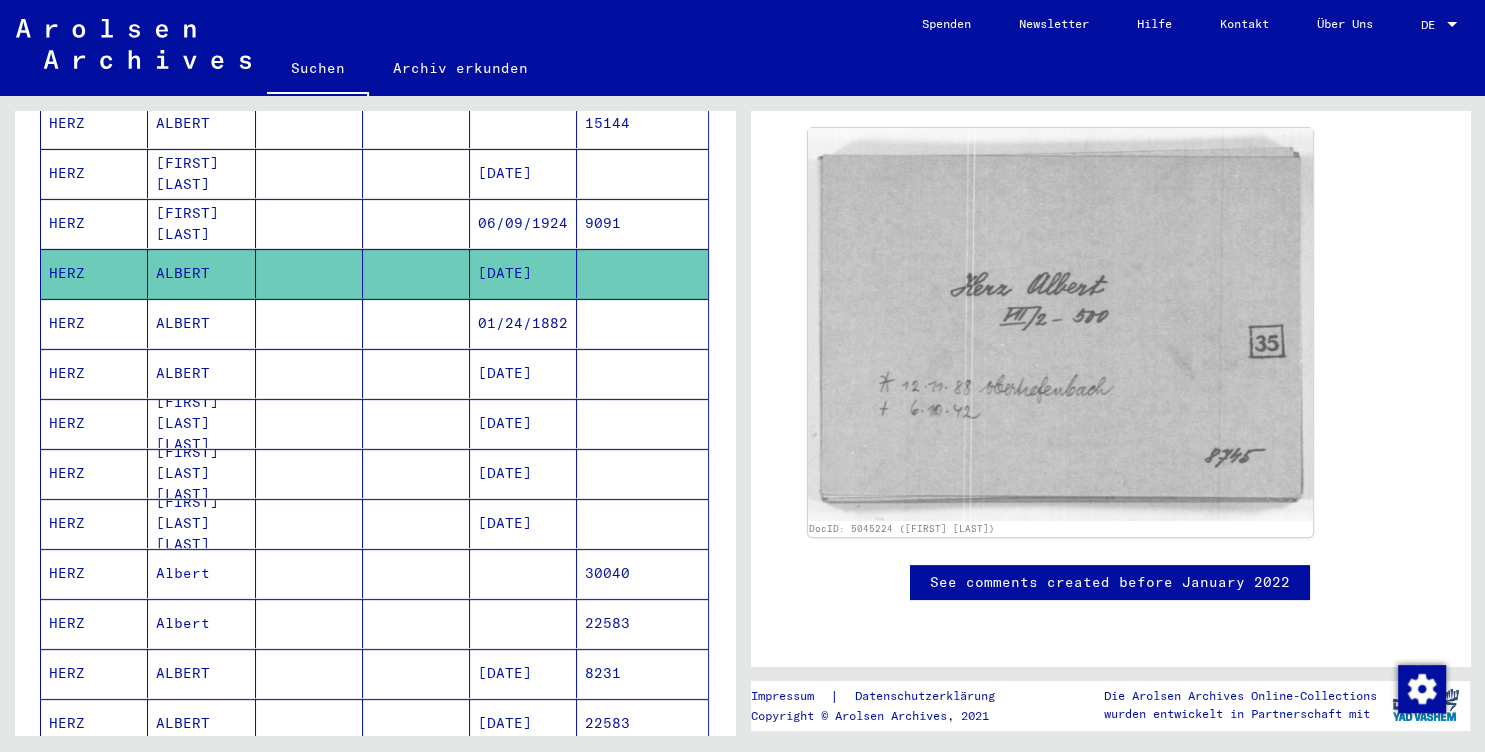 click at bounding box center [642, 373] 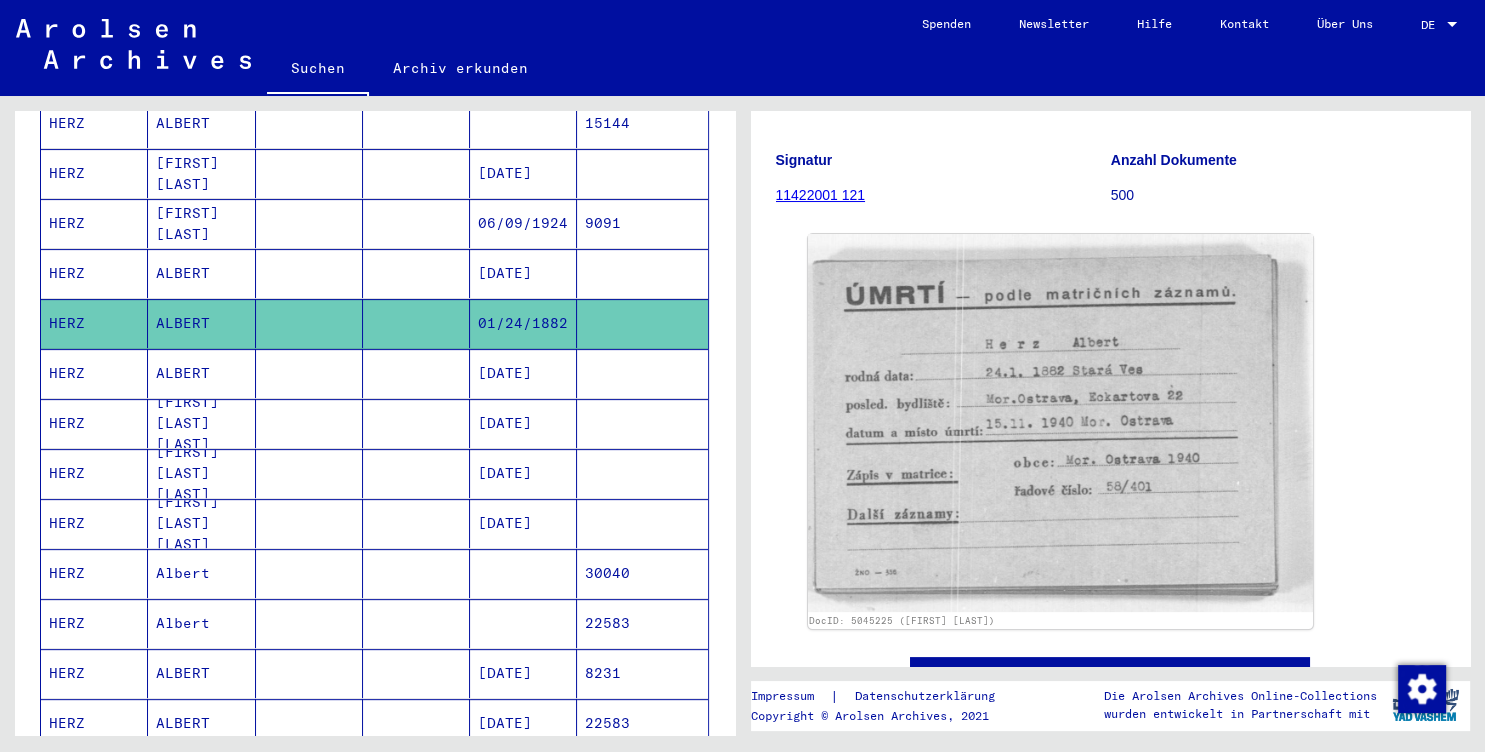 scroll, scrollTop: 185, scrollLeft: 0, axis: vertical 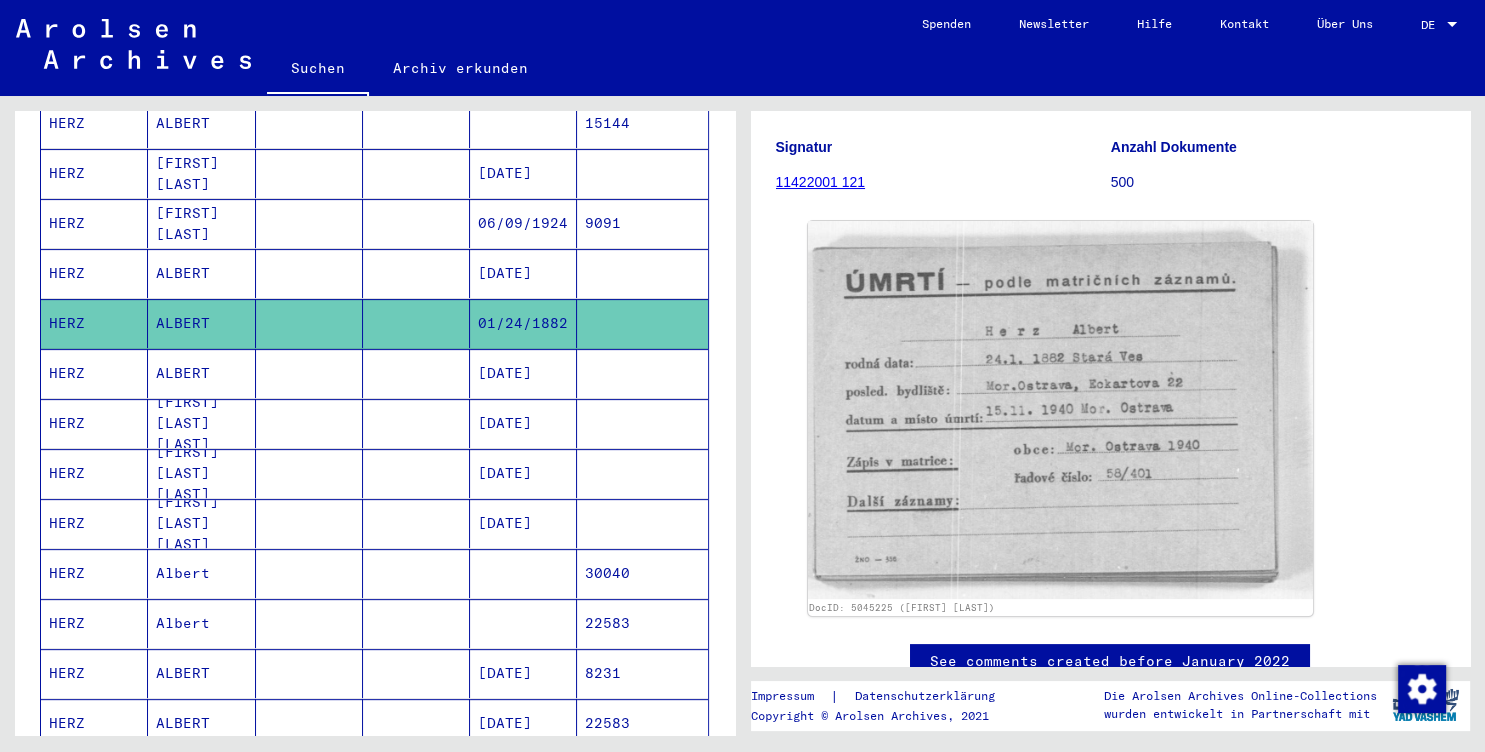 click at bounding box center [642, 423] 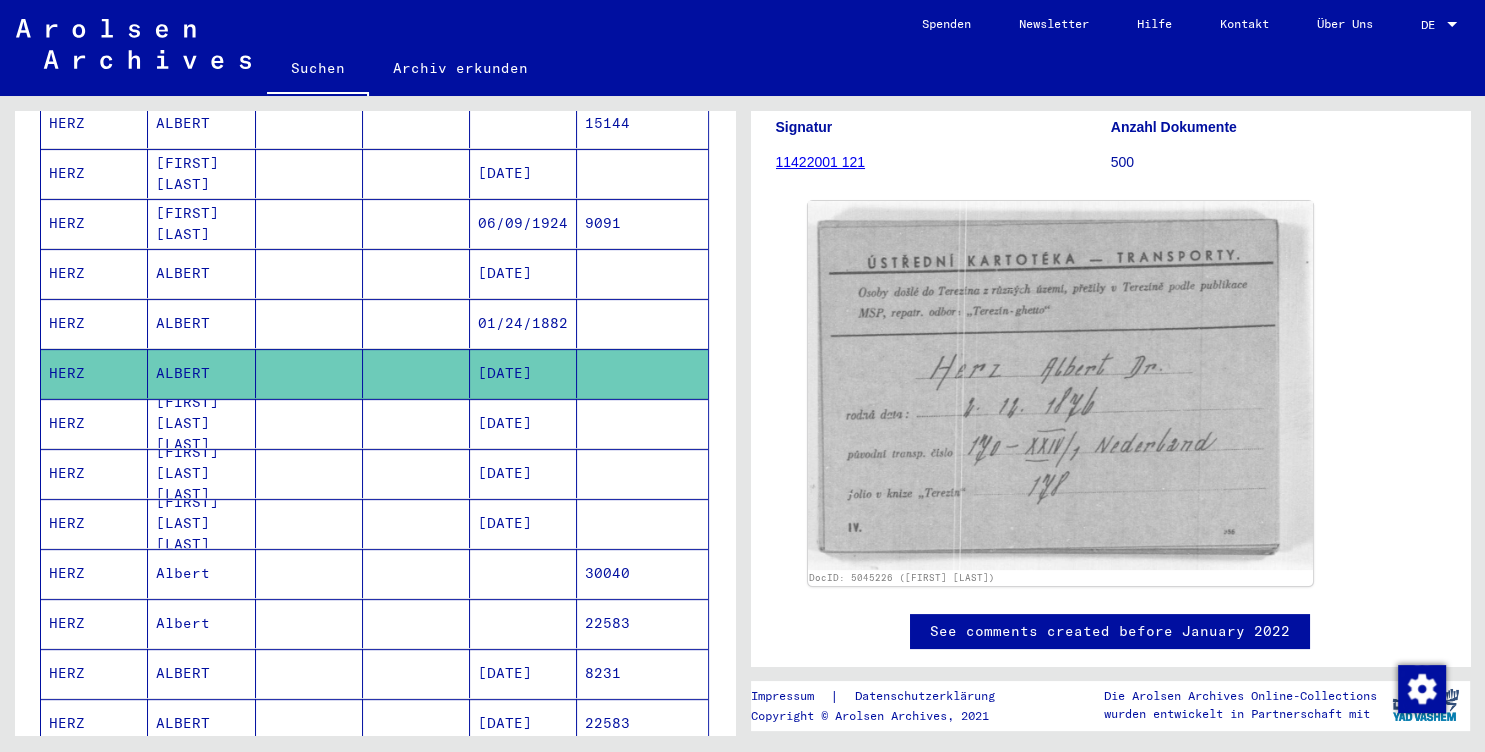 scroll, scrollTop: 207, scrollLeft: 0, axis: vertical 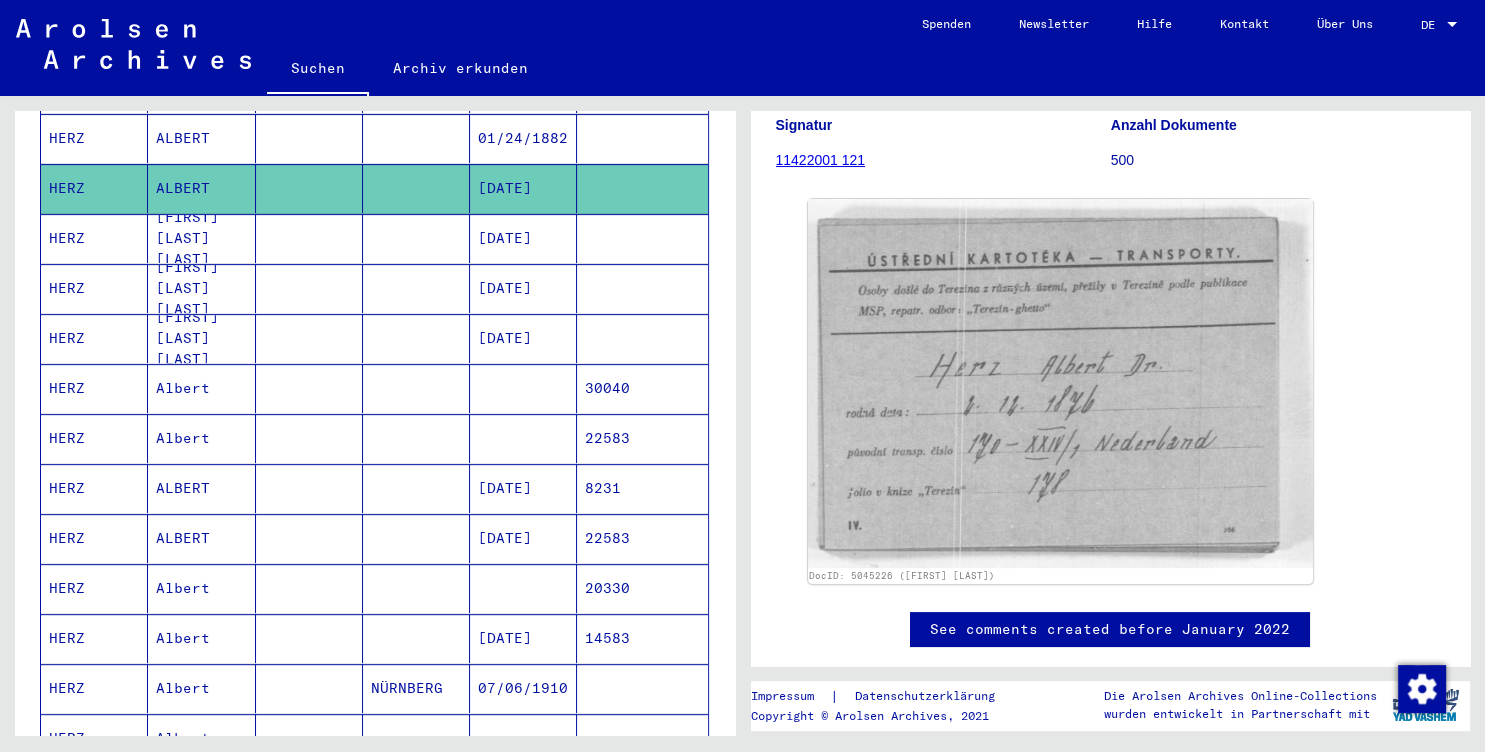 click on "30040" at bounding box center [642, 438] 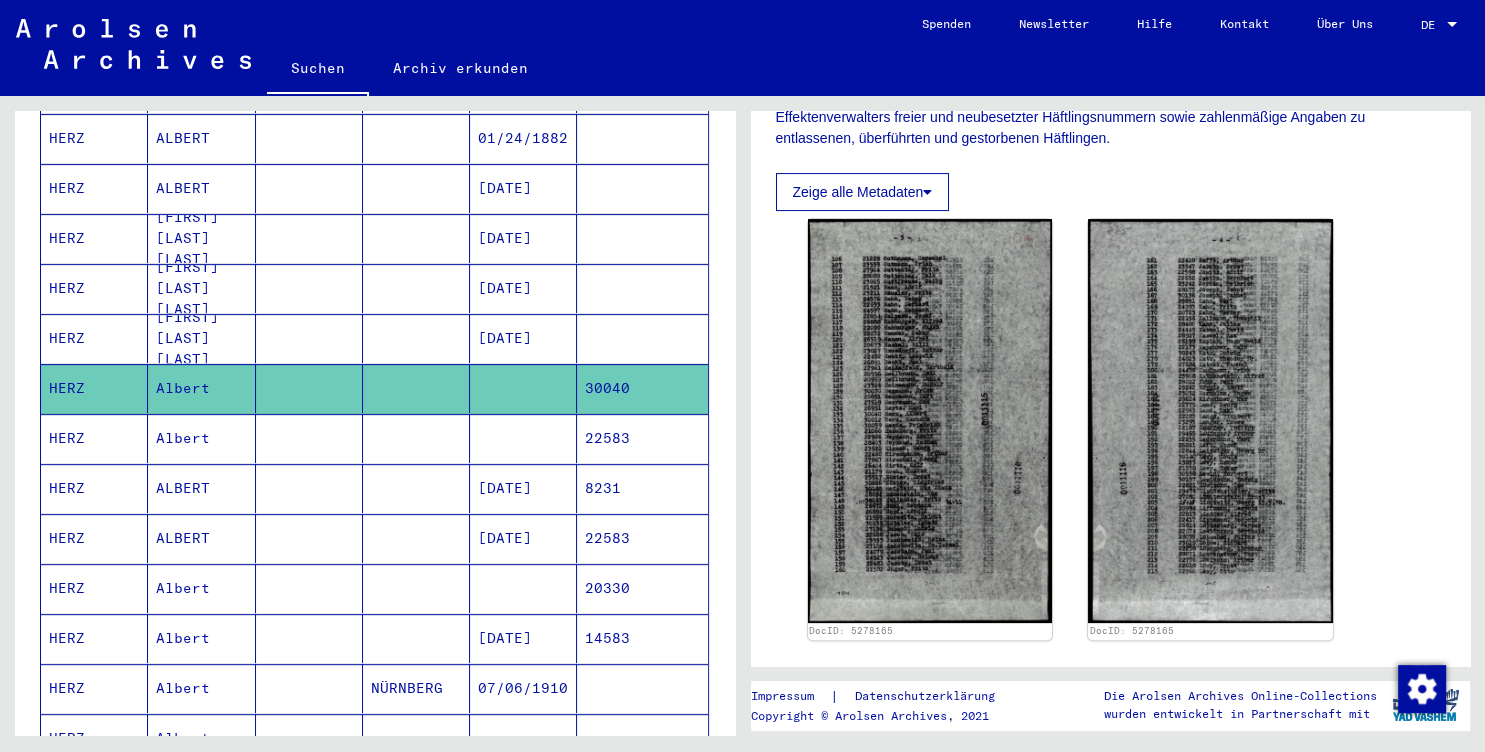 scroll, scrollTop: 437, scrollLeft: 0, axis: vertical 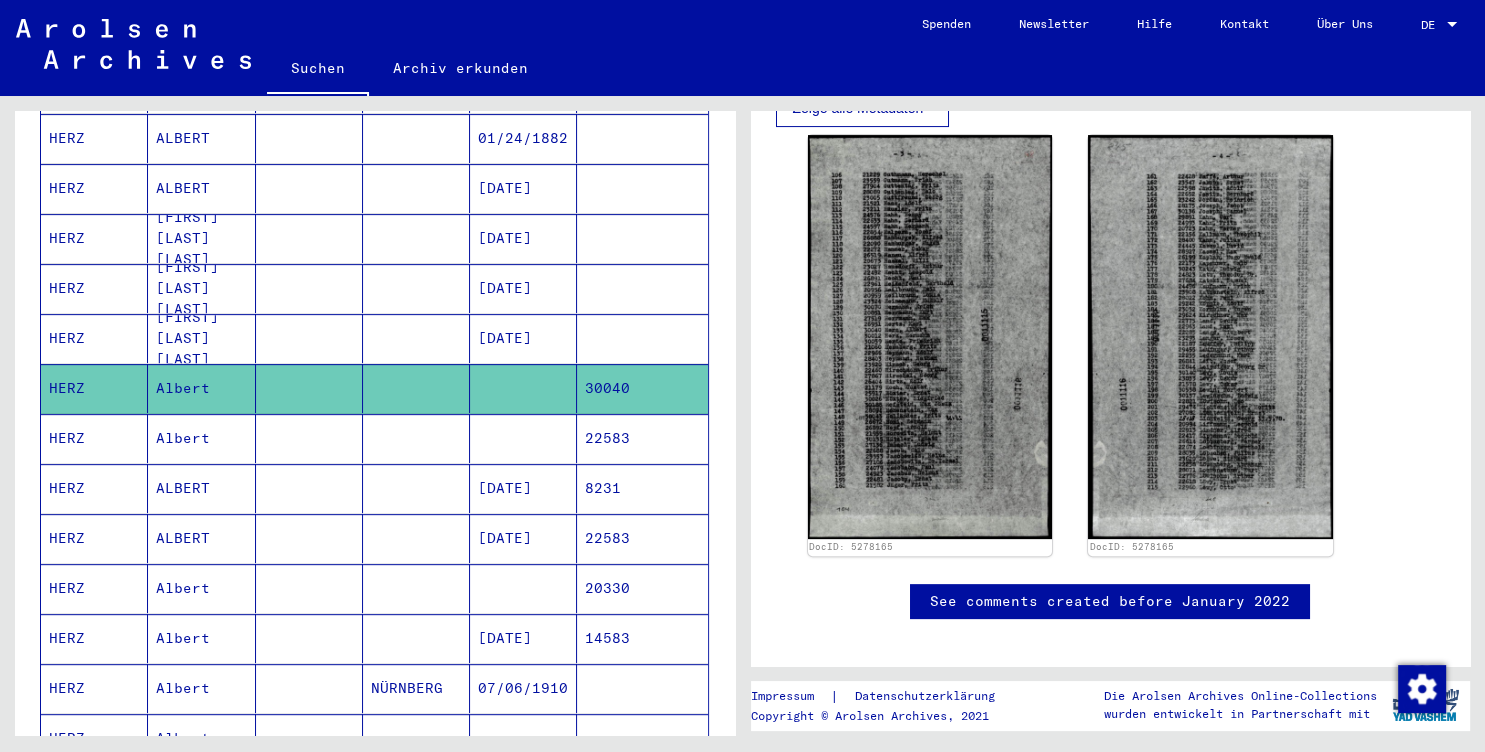 click at bounding box center [523, 488] 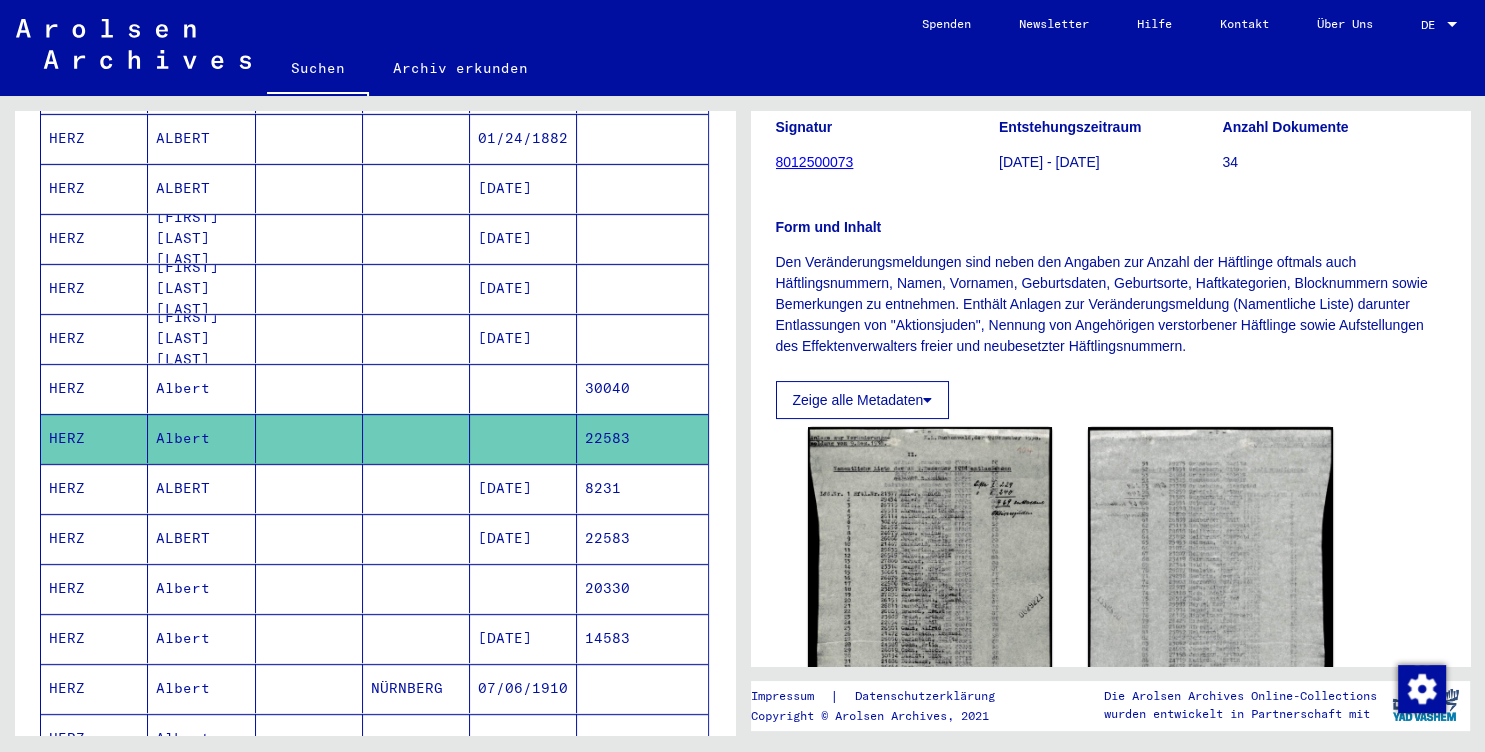 scroll, scrollTop: 226, scrollLeft: 0, axis: vertical 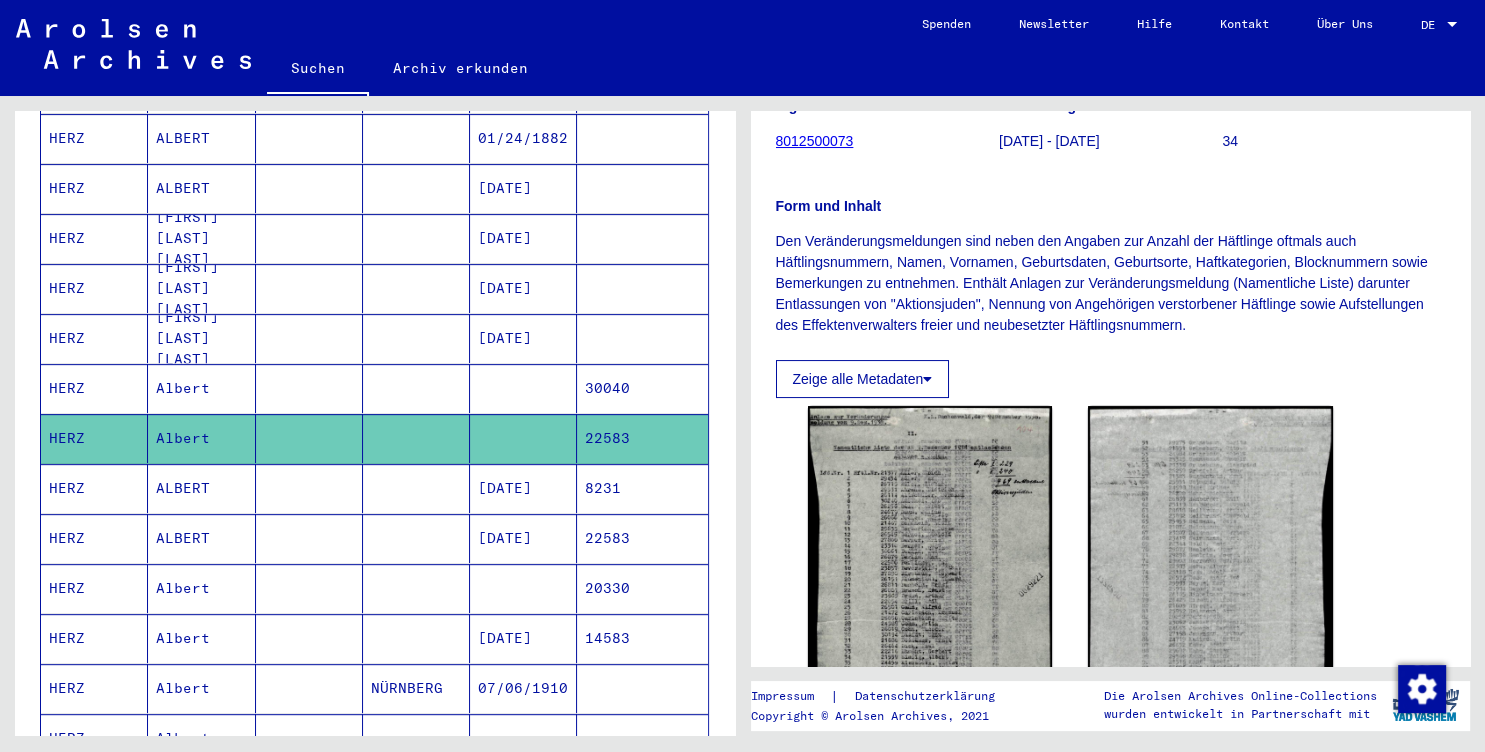 drag, startPoint x: 1453, startPoint y: 279, endPoint x: 1463, endPoint y: 361, distance: 82.607506 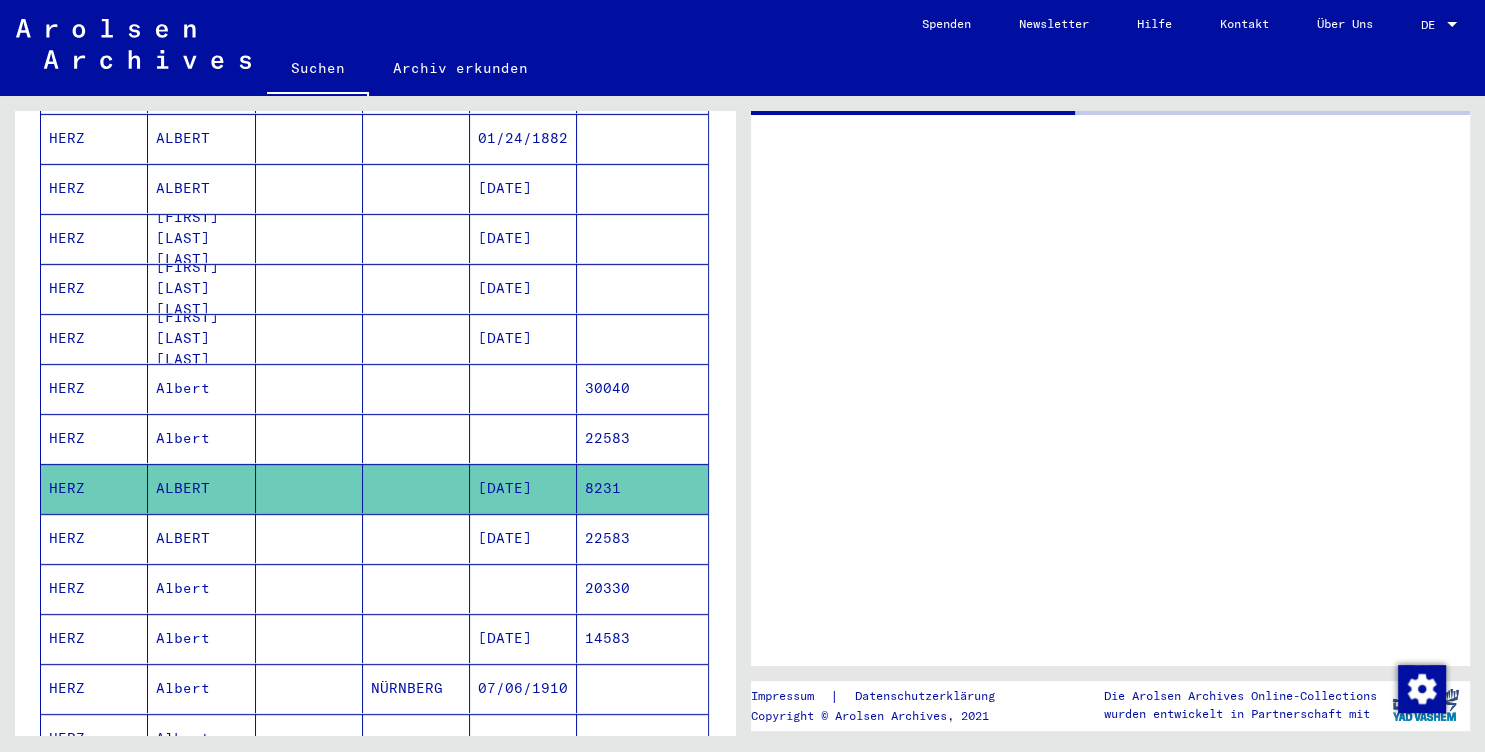 scroll, scrollTop: 0, scrollLeft: 0, axis: both 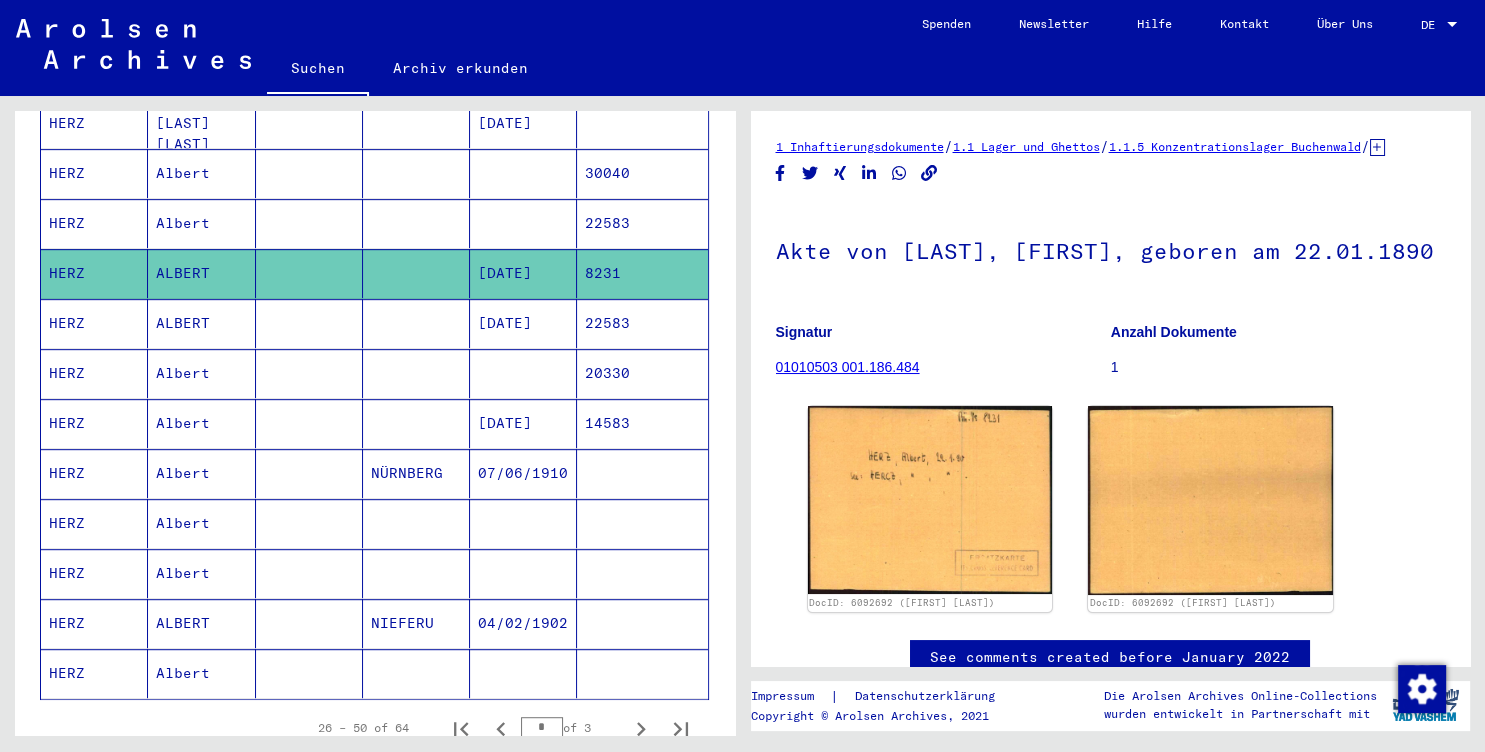 click on "22583" at bounding box center [642, 373] 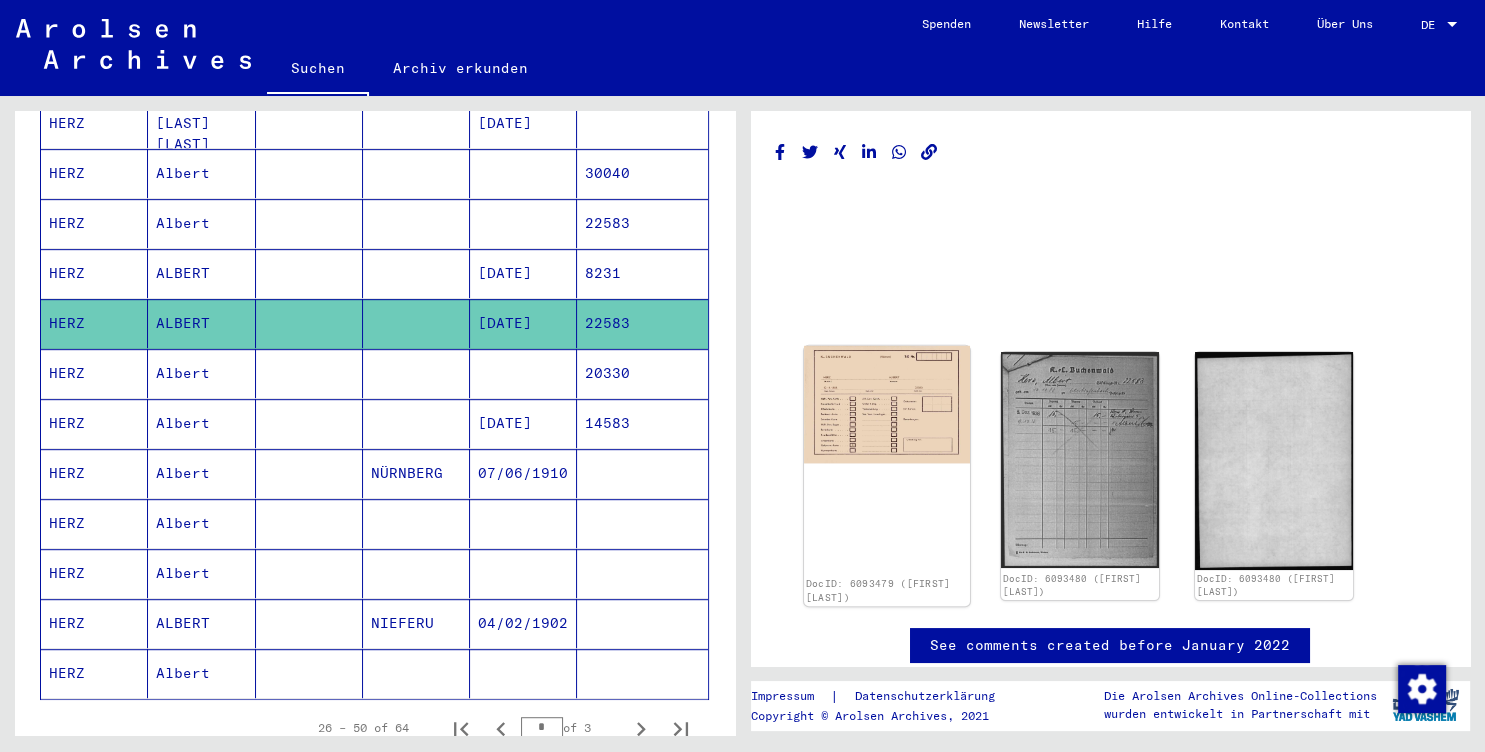 click 